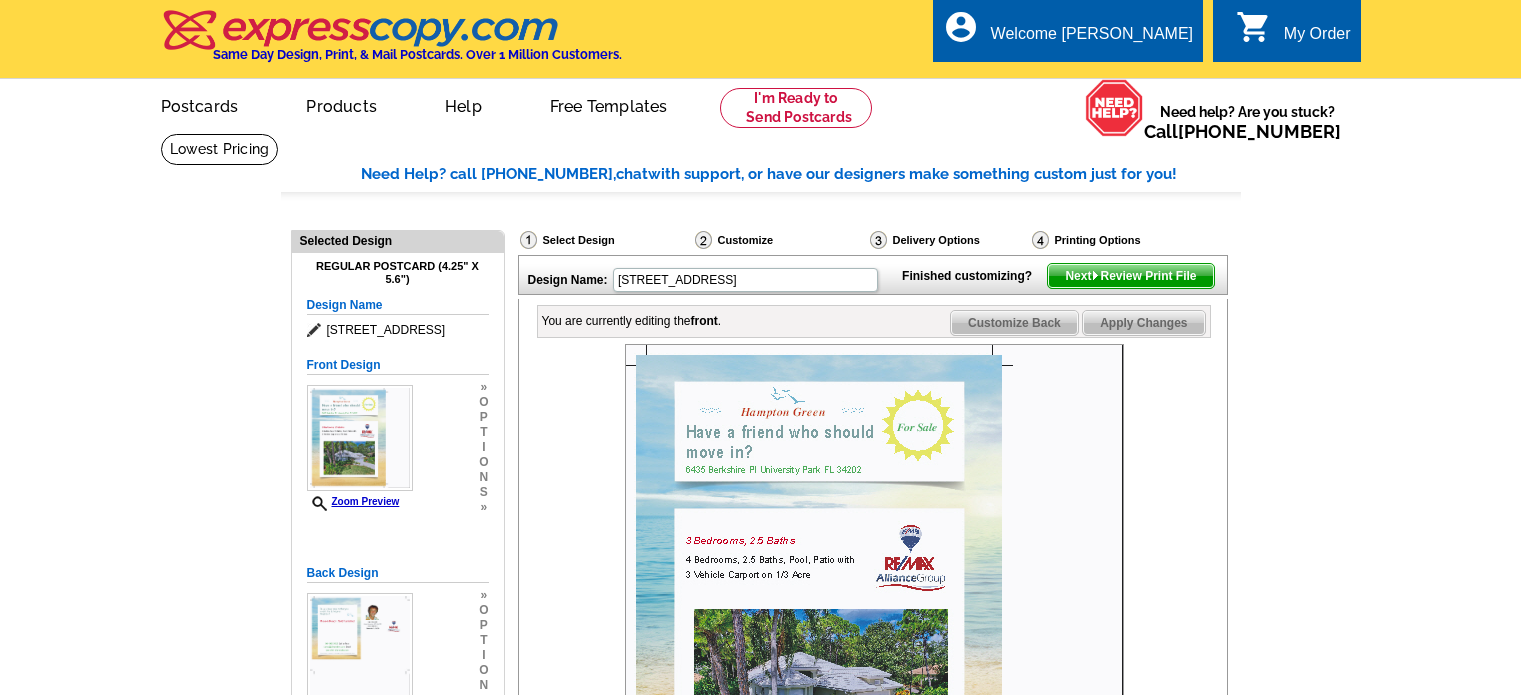 scroll, scrollTop: 300, scrollLeft: 0, axis: vertical 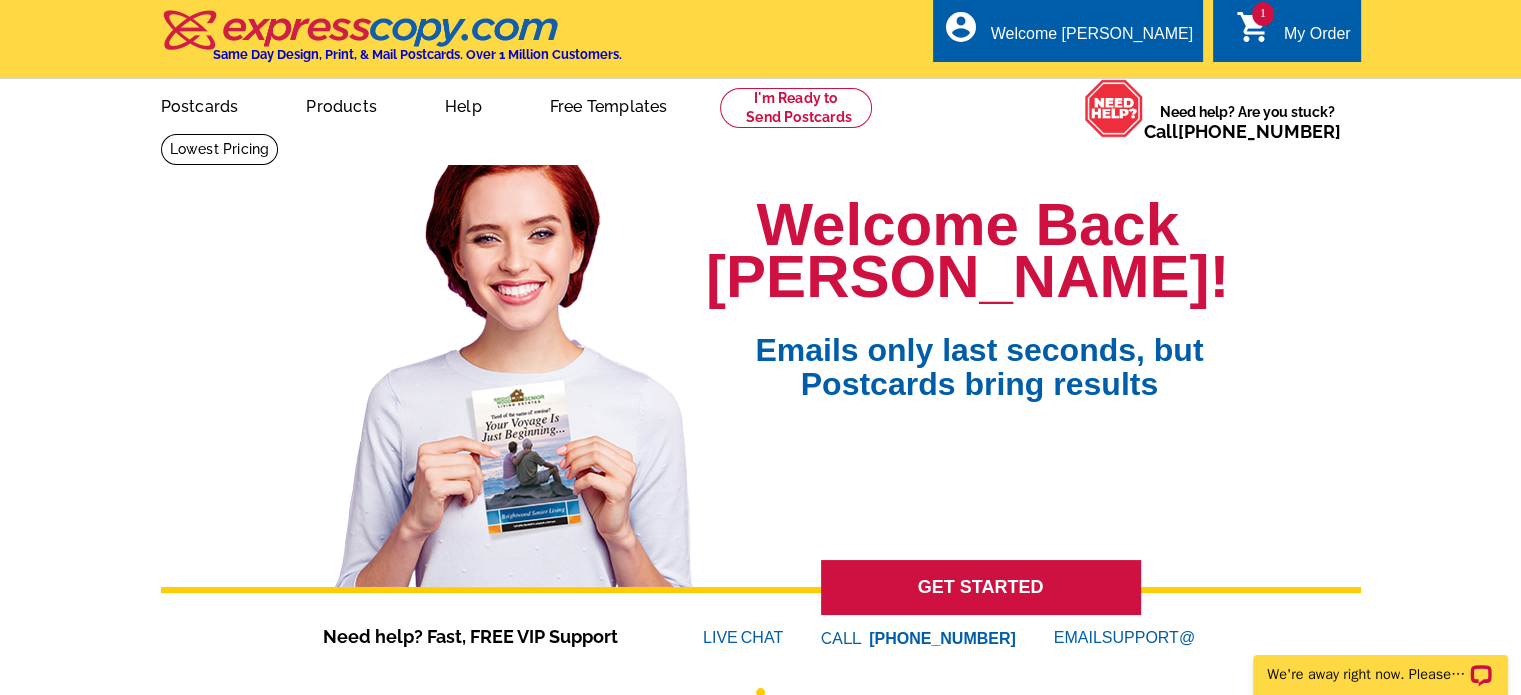 click on "shopping_cart" at bounding box center [1254, 27] 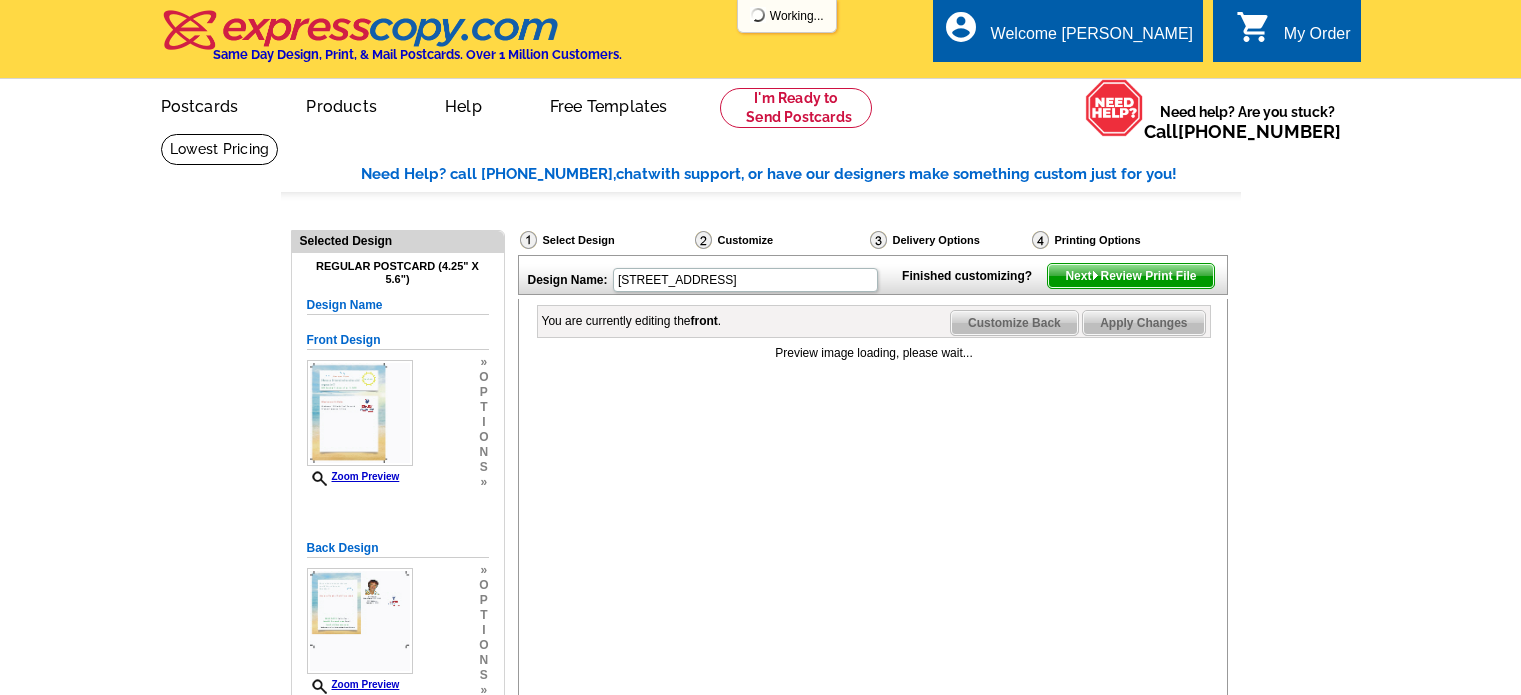 scroll, scrollTop: 0, scrollLeft: 0, axis: both 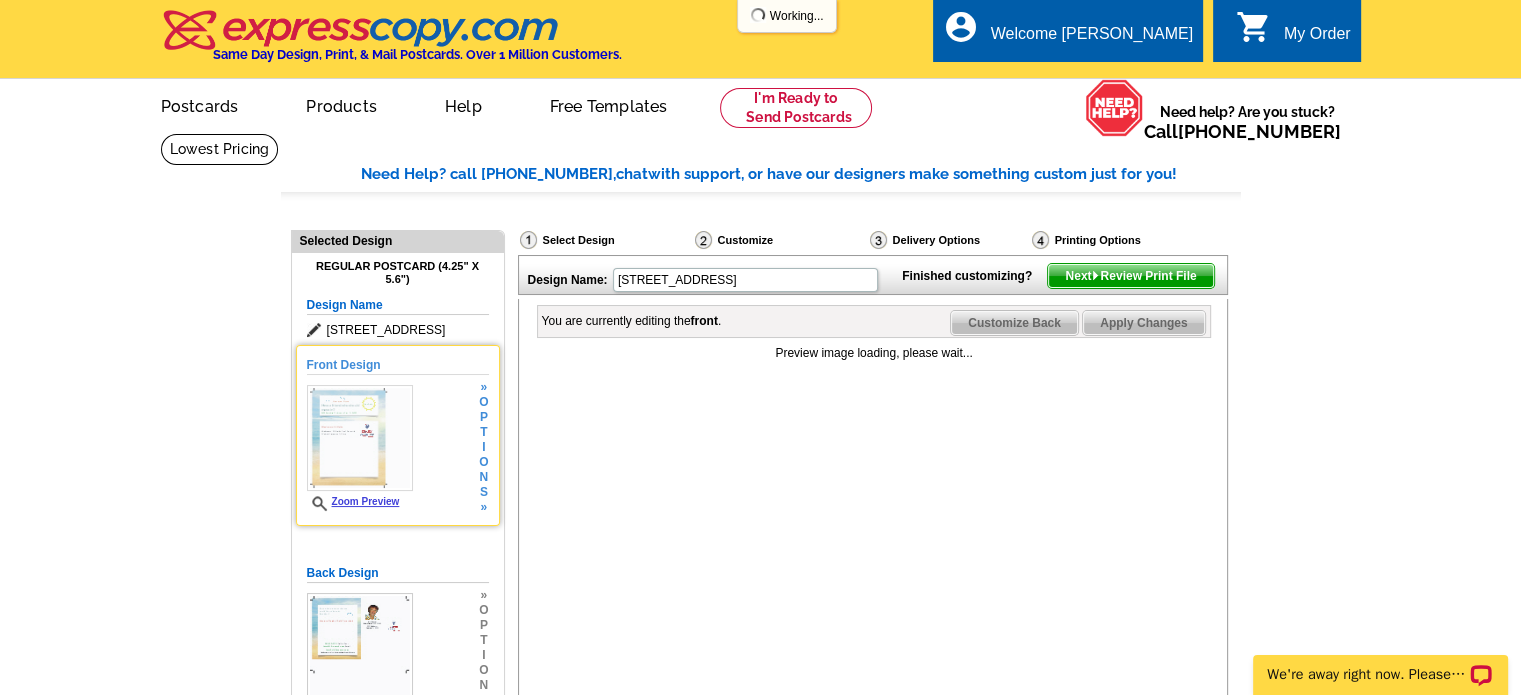click at bounding box center [360, 438] 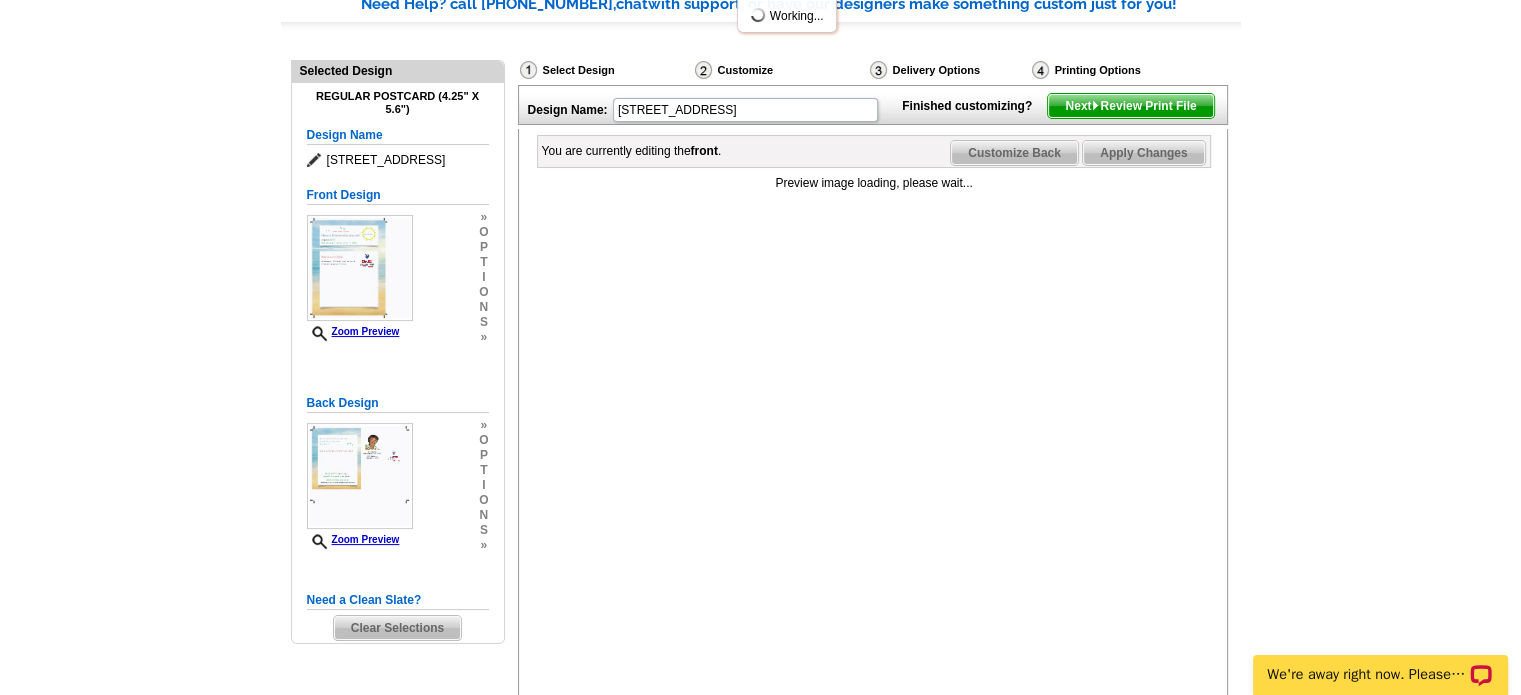 scroll, scrollTop: 200, scrollLeft: 0, axis: vertical 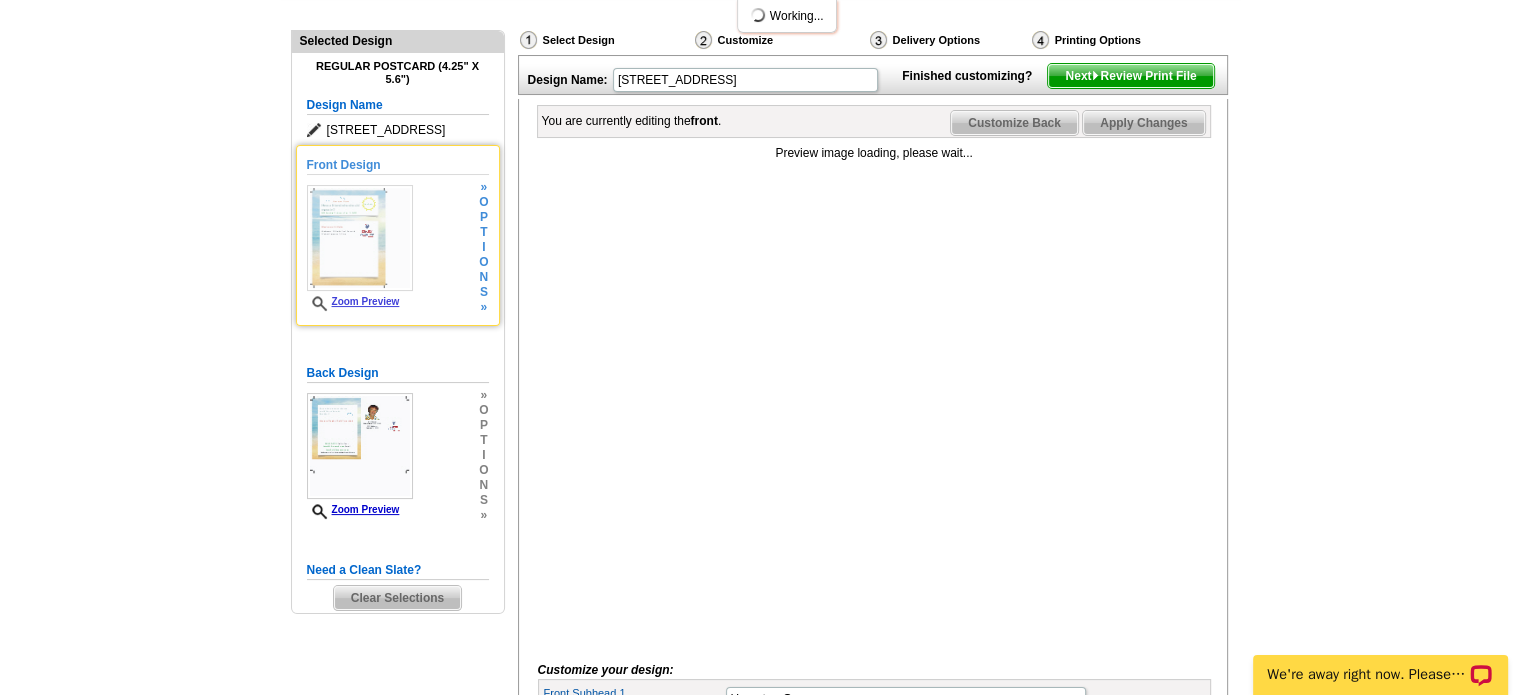 click on "Front Design
Zoom Preview
»
o
p
t
i
o
n
s
»" at bounding box center (398, 235) 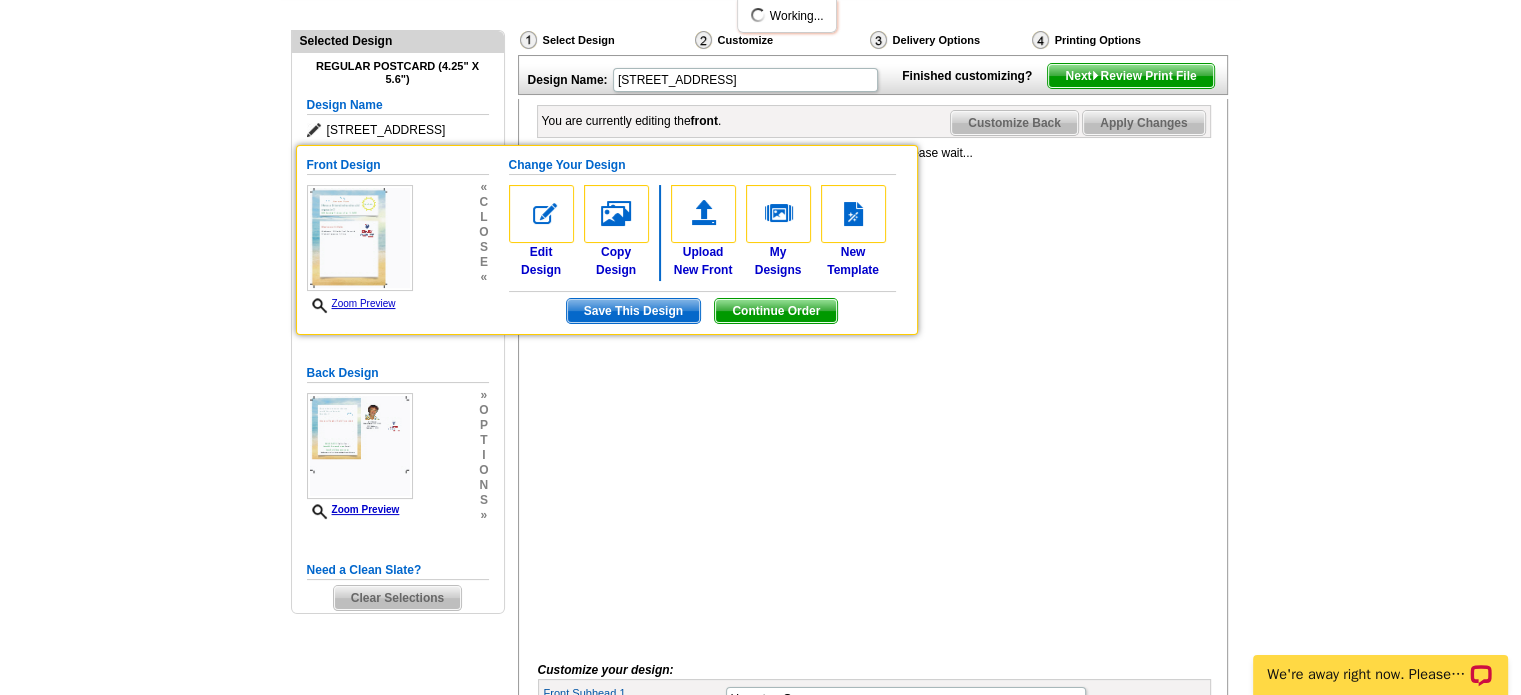 click on "Preview image loading, please wait..." at bounding box center (874, 393) 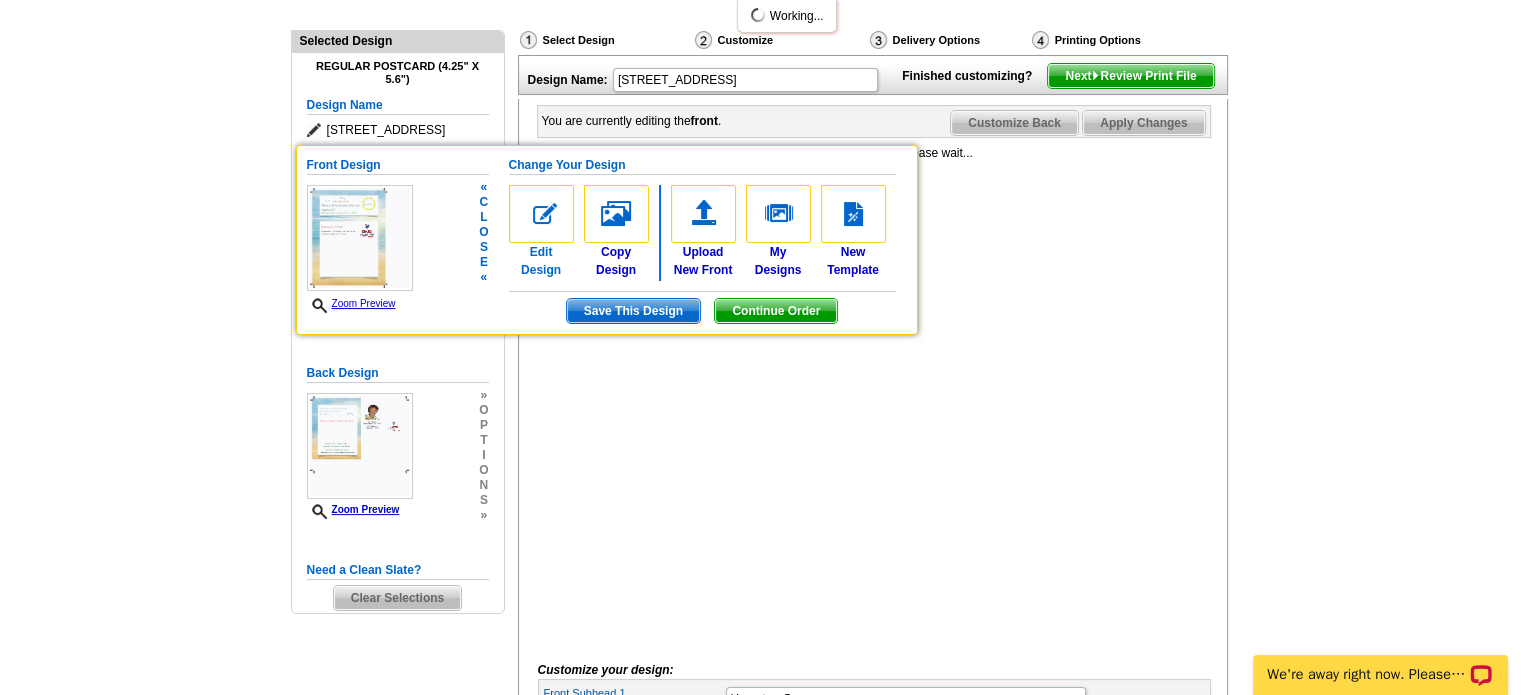 click at bounding box center [541, 214] 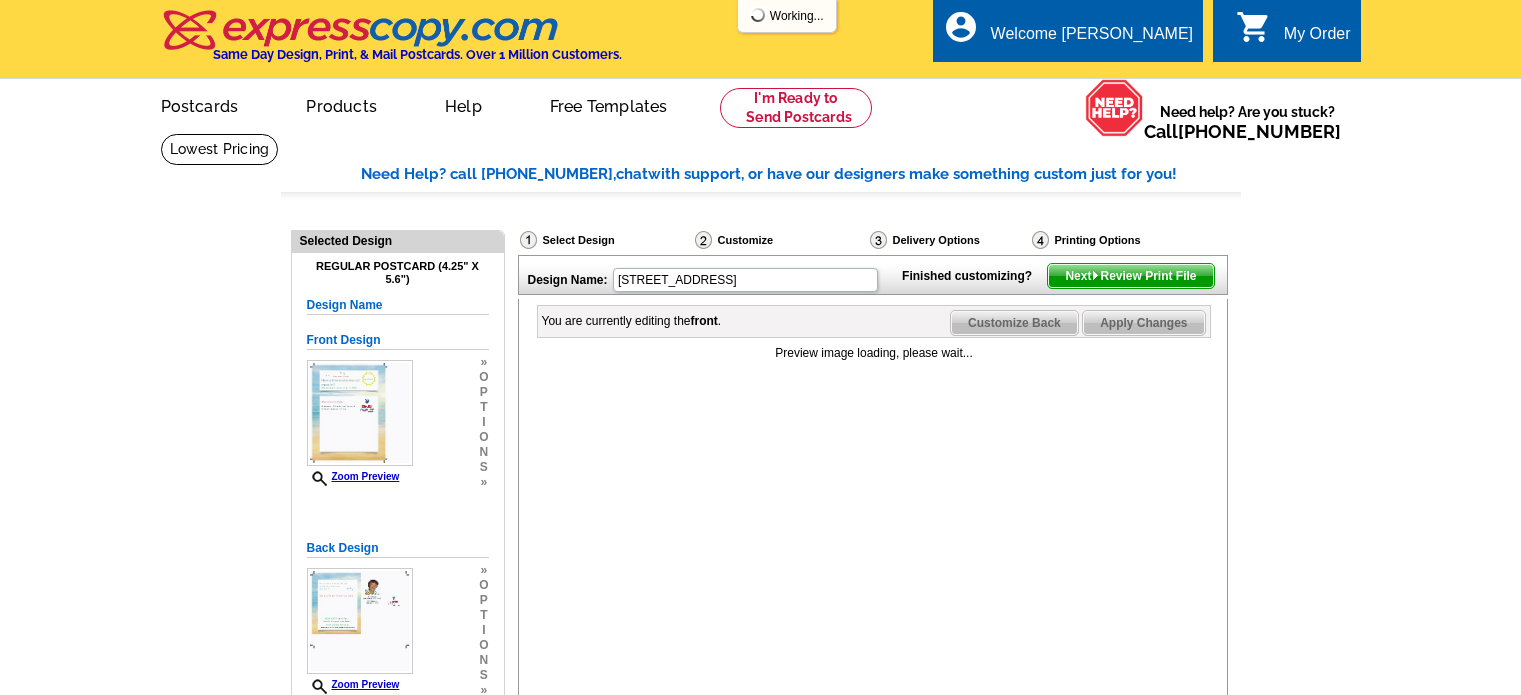 scroll, scrollTop: 0, scrollLeft: 0, axis: both 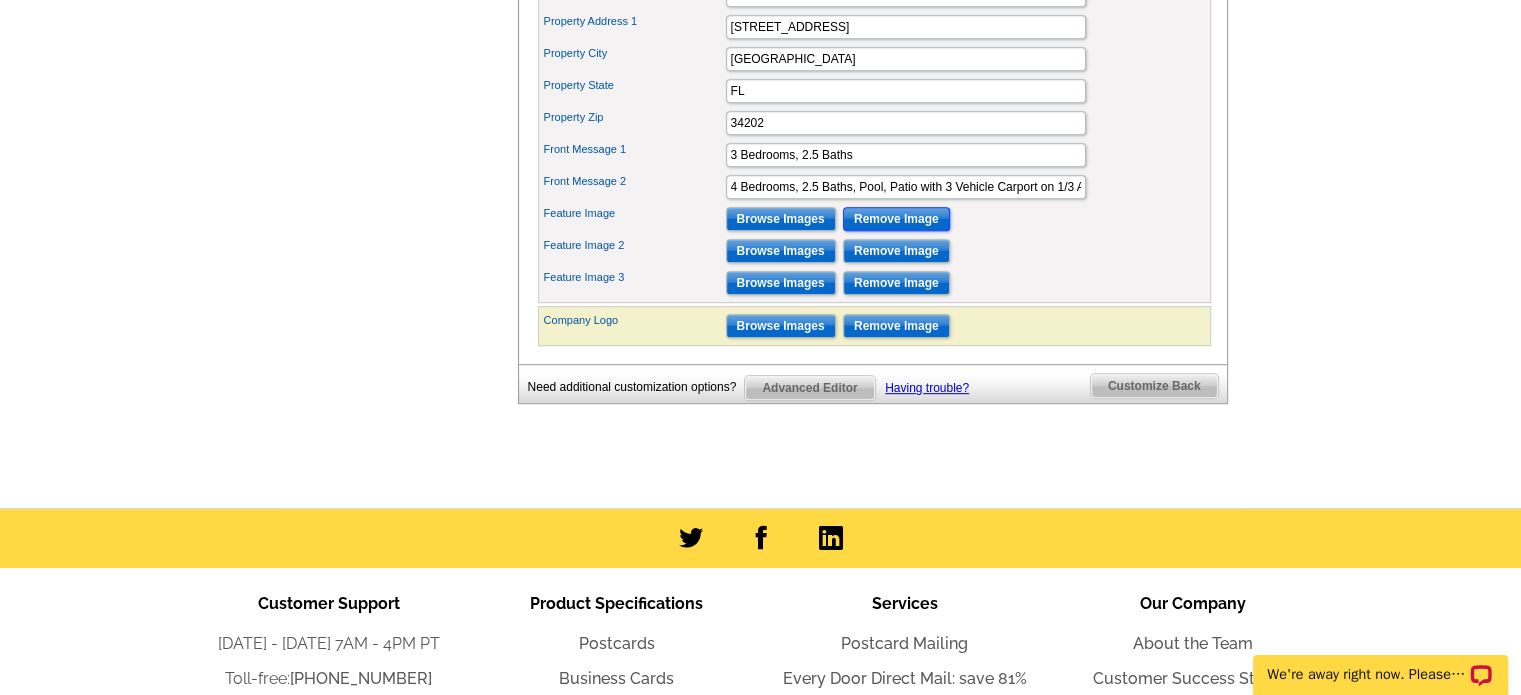 click on "Remove Image" at bounding box center (896, 219) 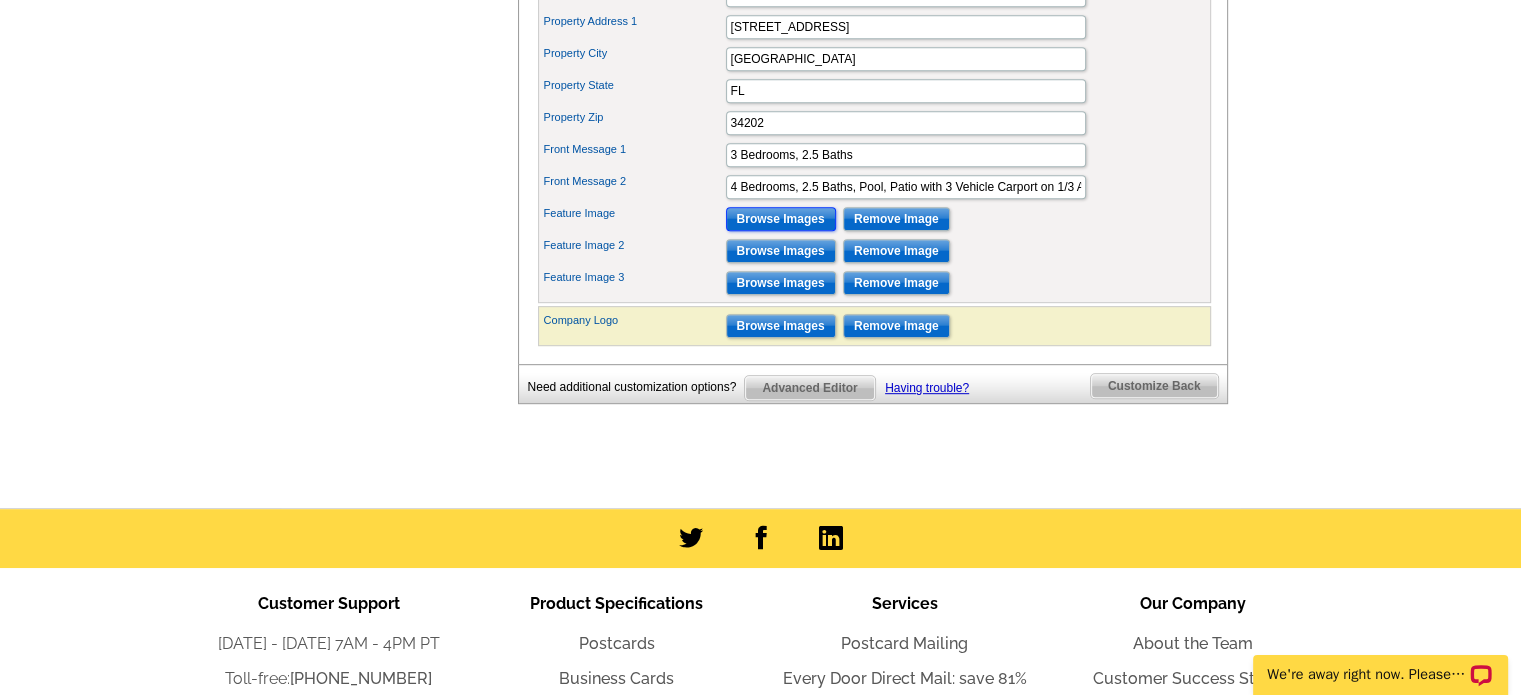 click on "Browse Images" at bounding box center (781, 219) 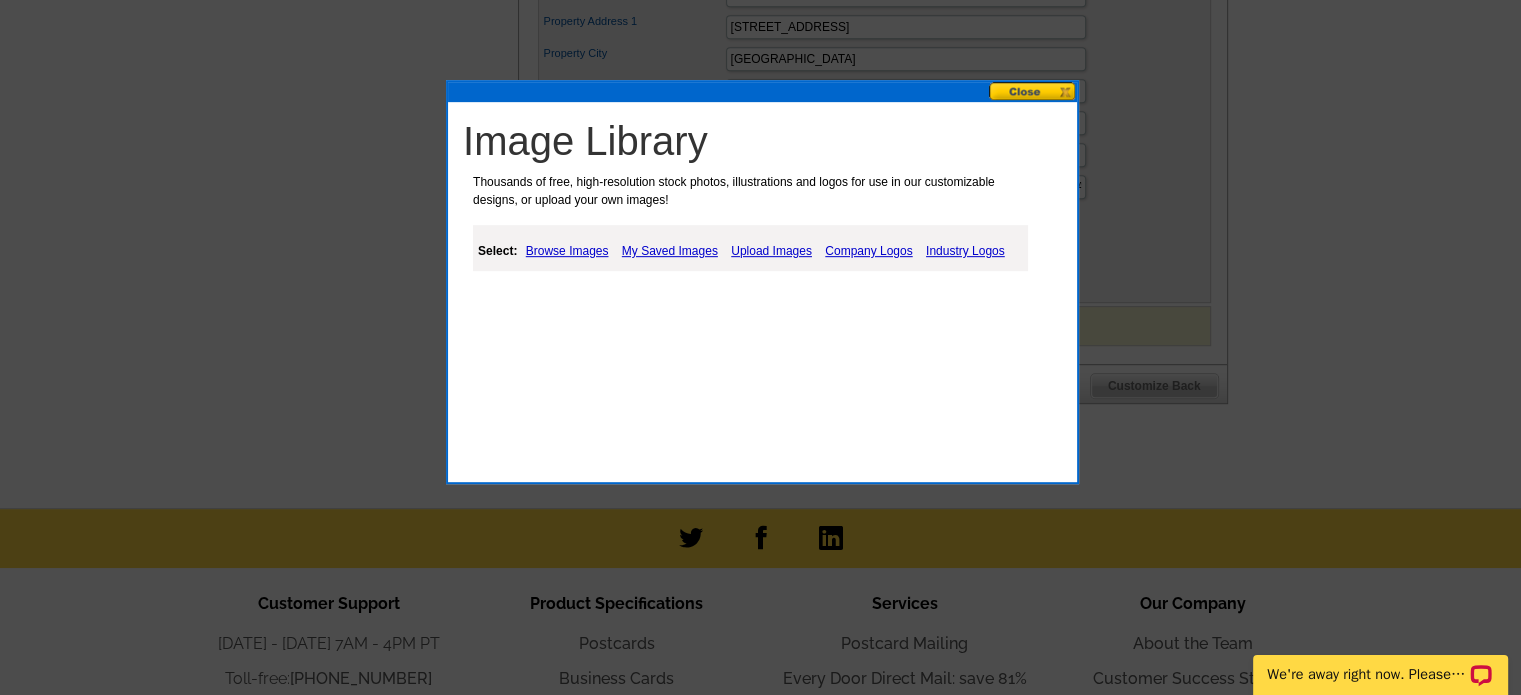 click on "My Saved Images" at bounding box center [670, 251] 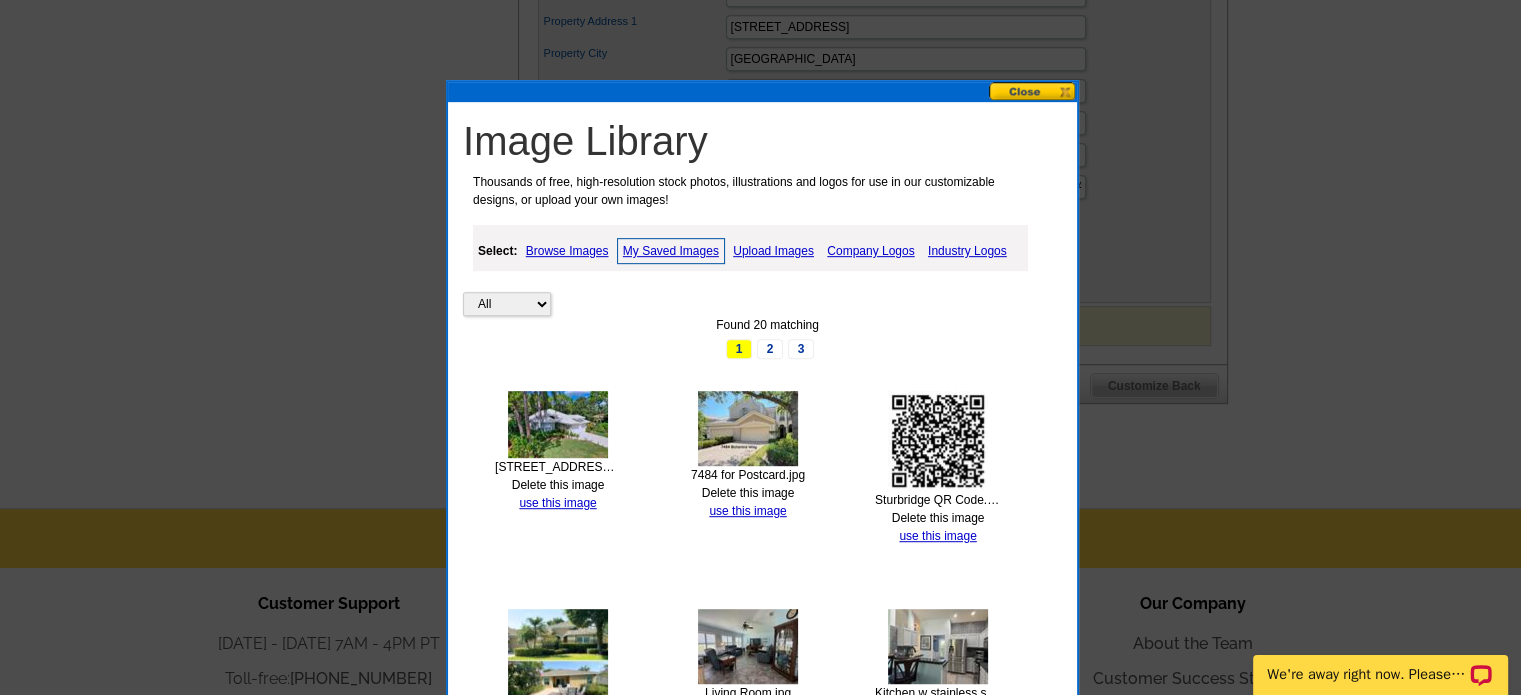 click on "My Saved Images" at bounding box center [671, 251] 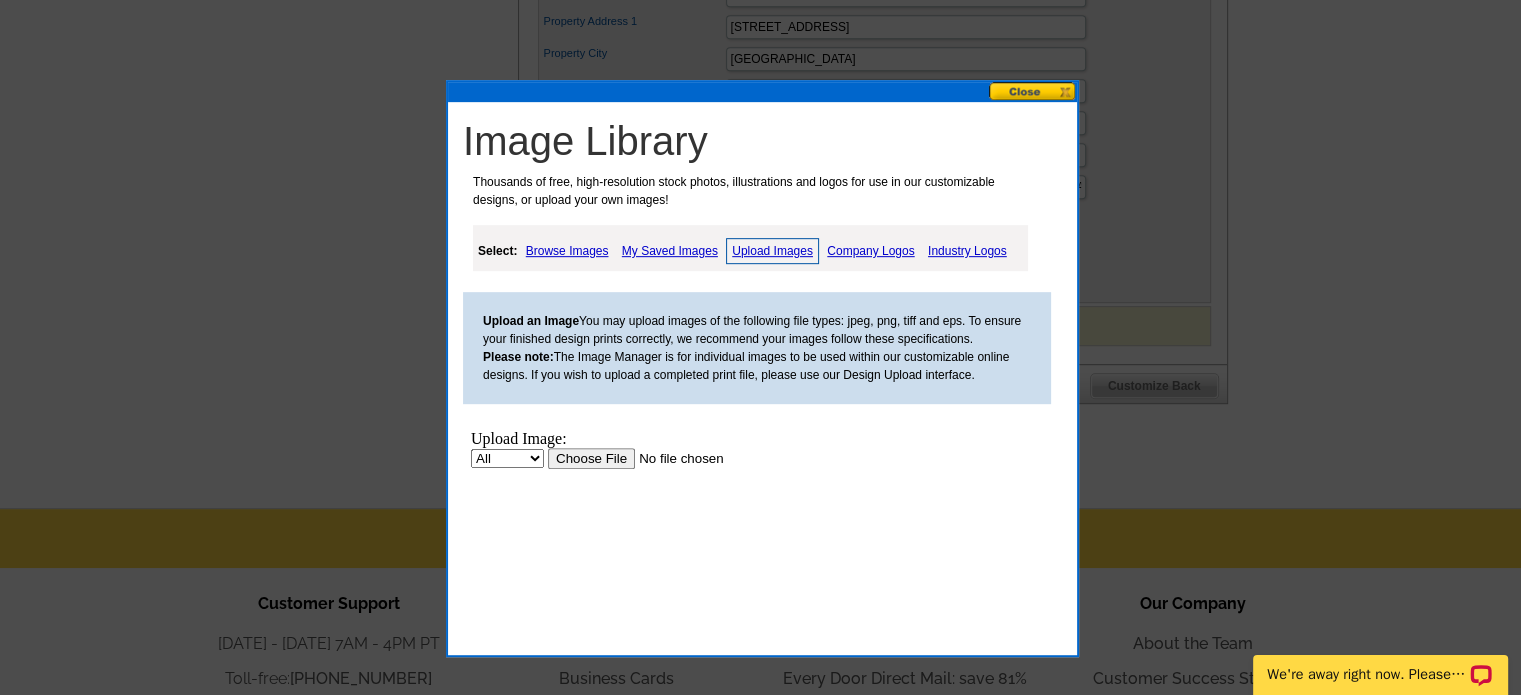 scroll, scrollTop: 0, scrollLeft: 0, axis: both 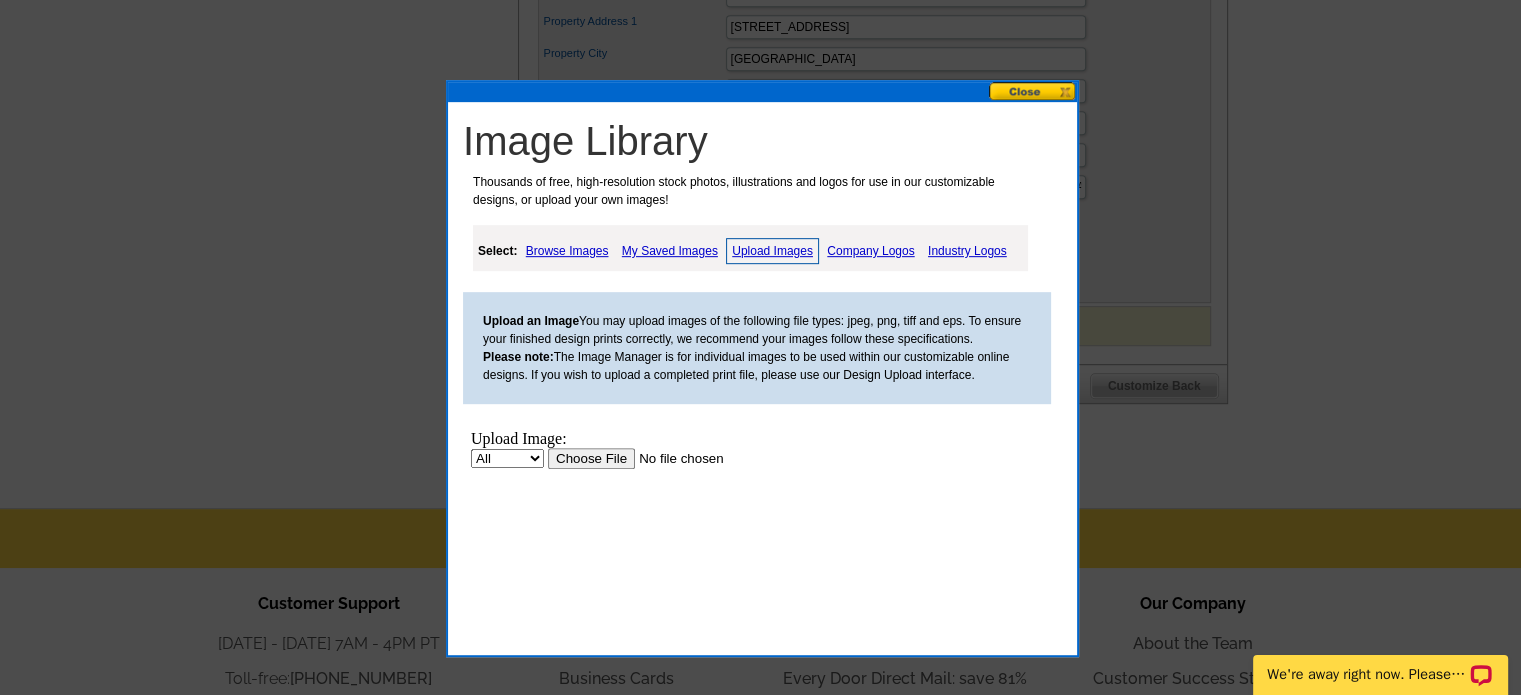 click at bounding box center [674, 458] 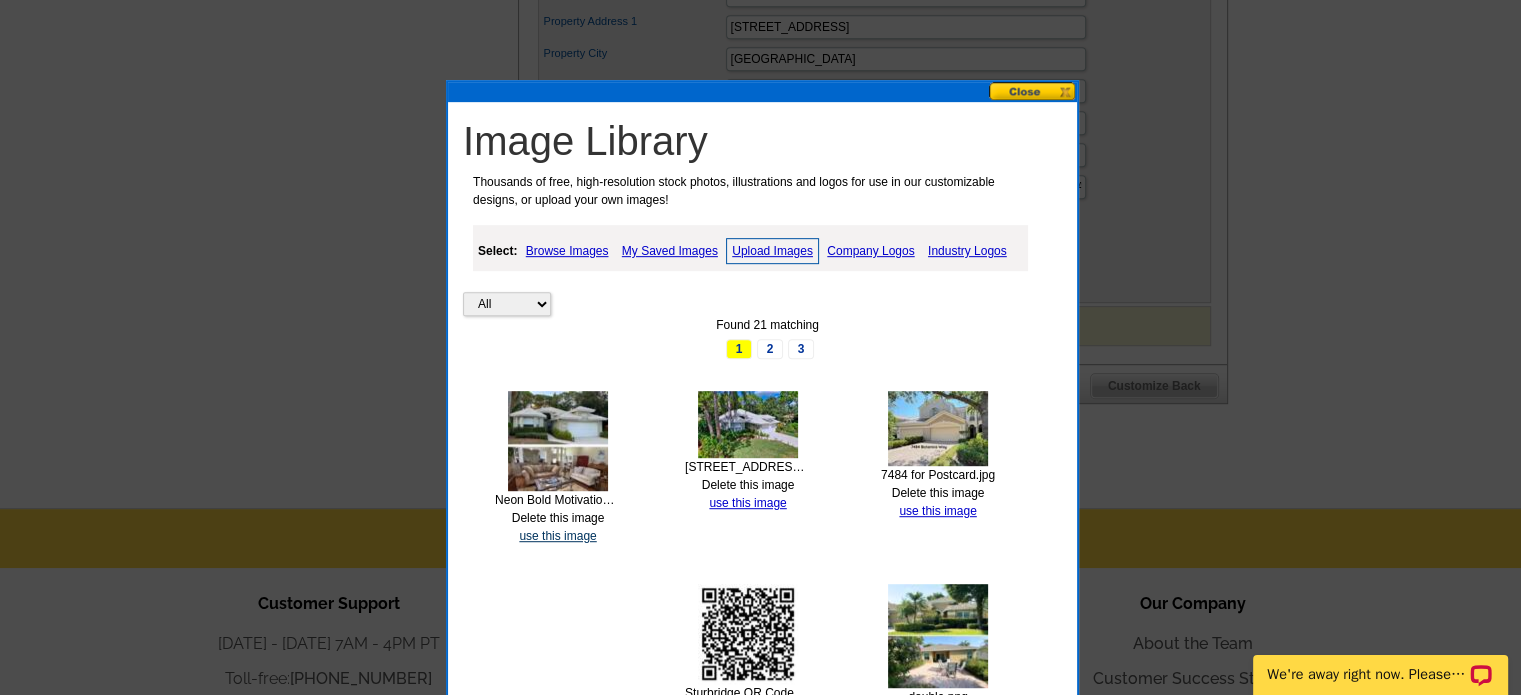 click on "use this image" at bounding box center (557, 536) 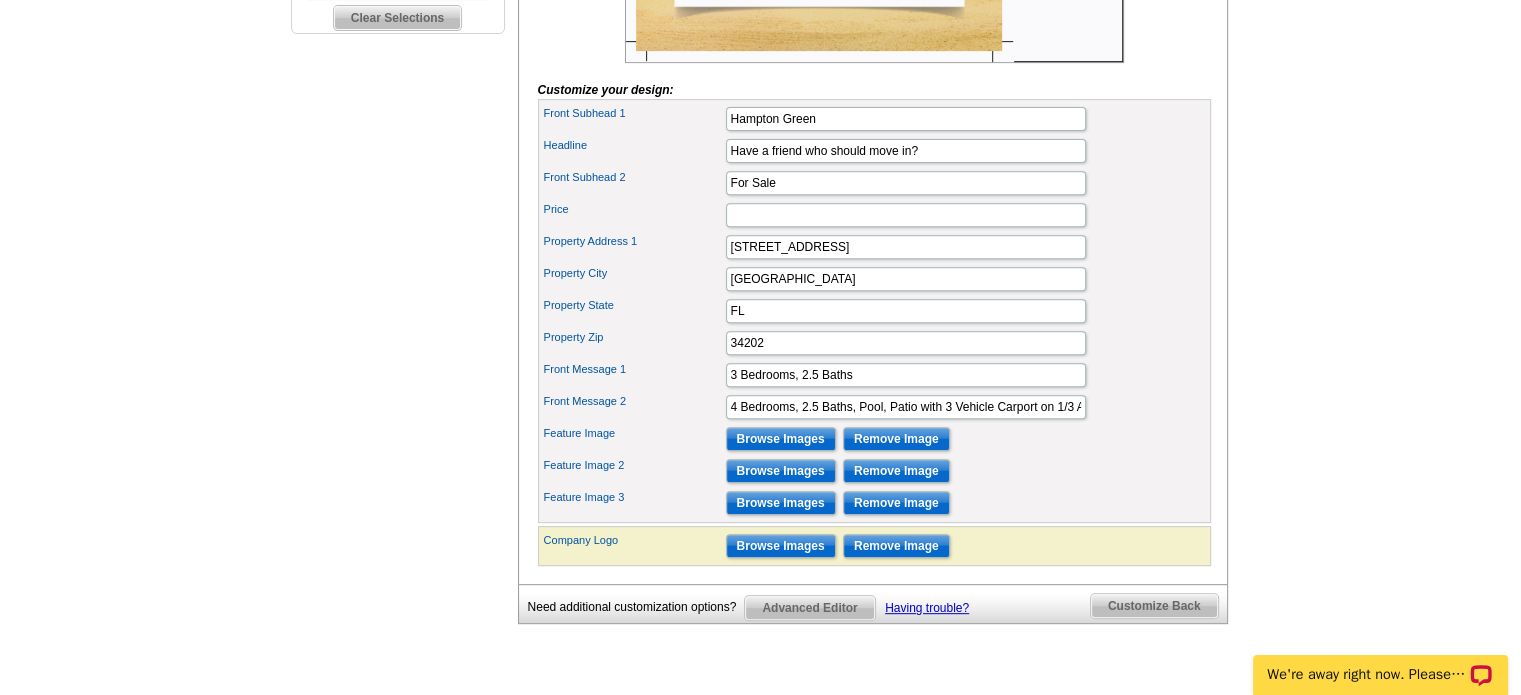 scroll, scrollTop: 800, scrollLeft: 0, axis: vertical 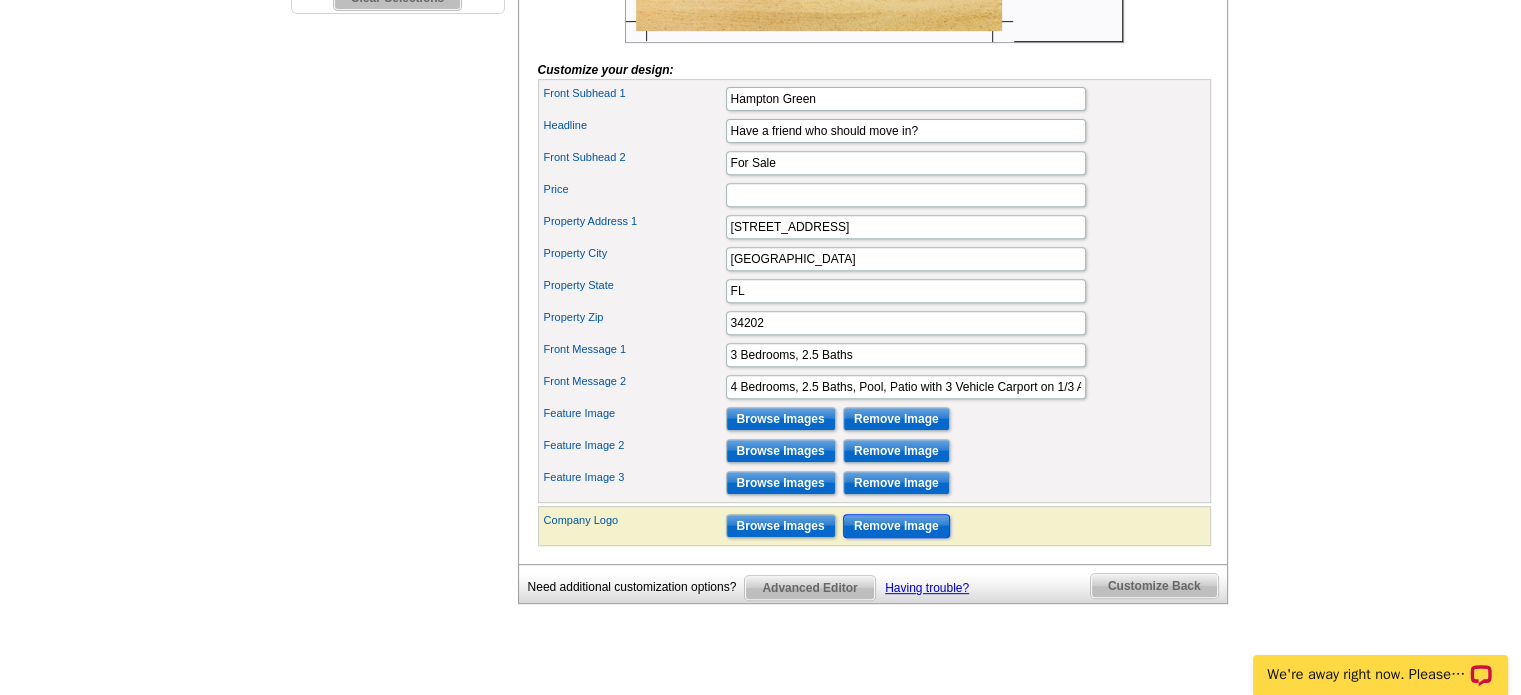 click on "Remove Image" at bounding box center (896, 526) 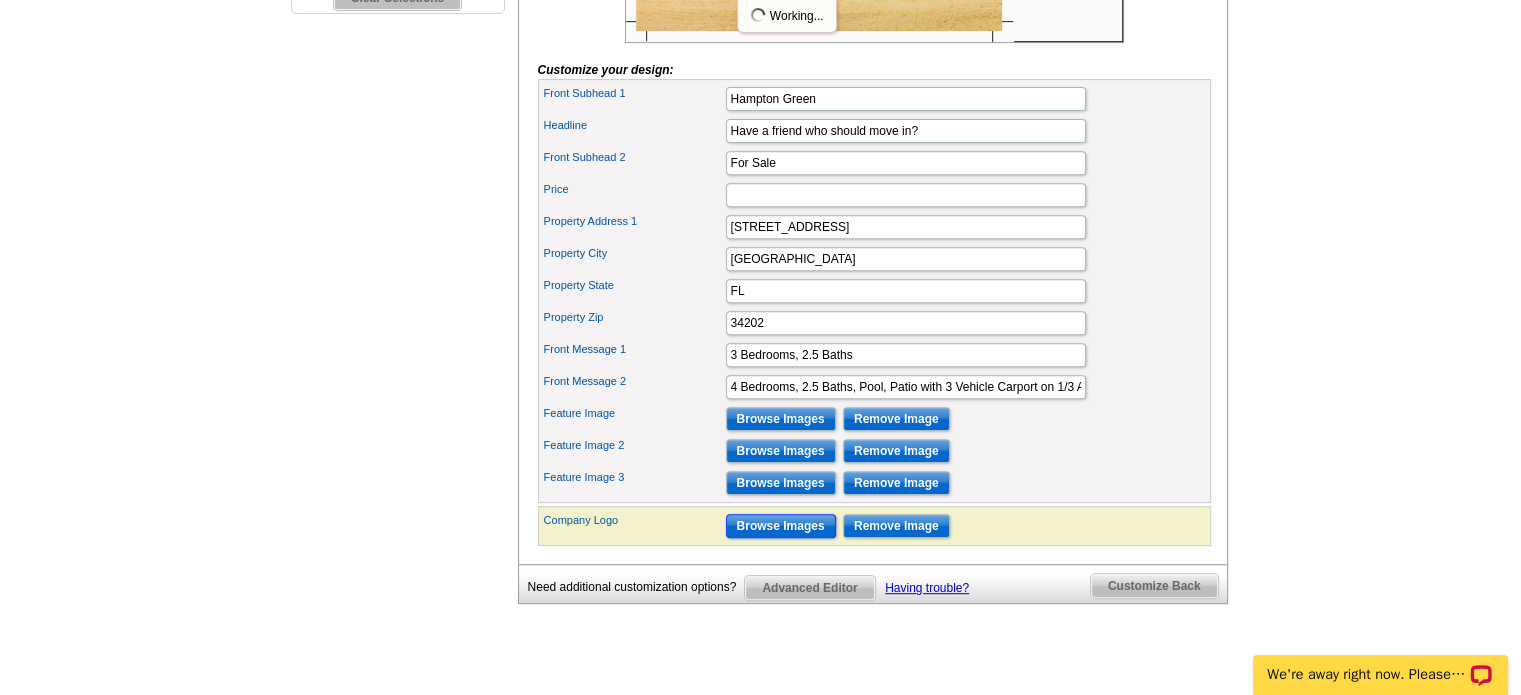 click on "Browse Images" at bounding box center (781, 526) 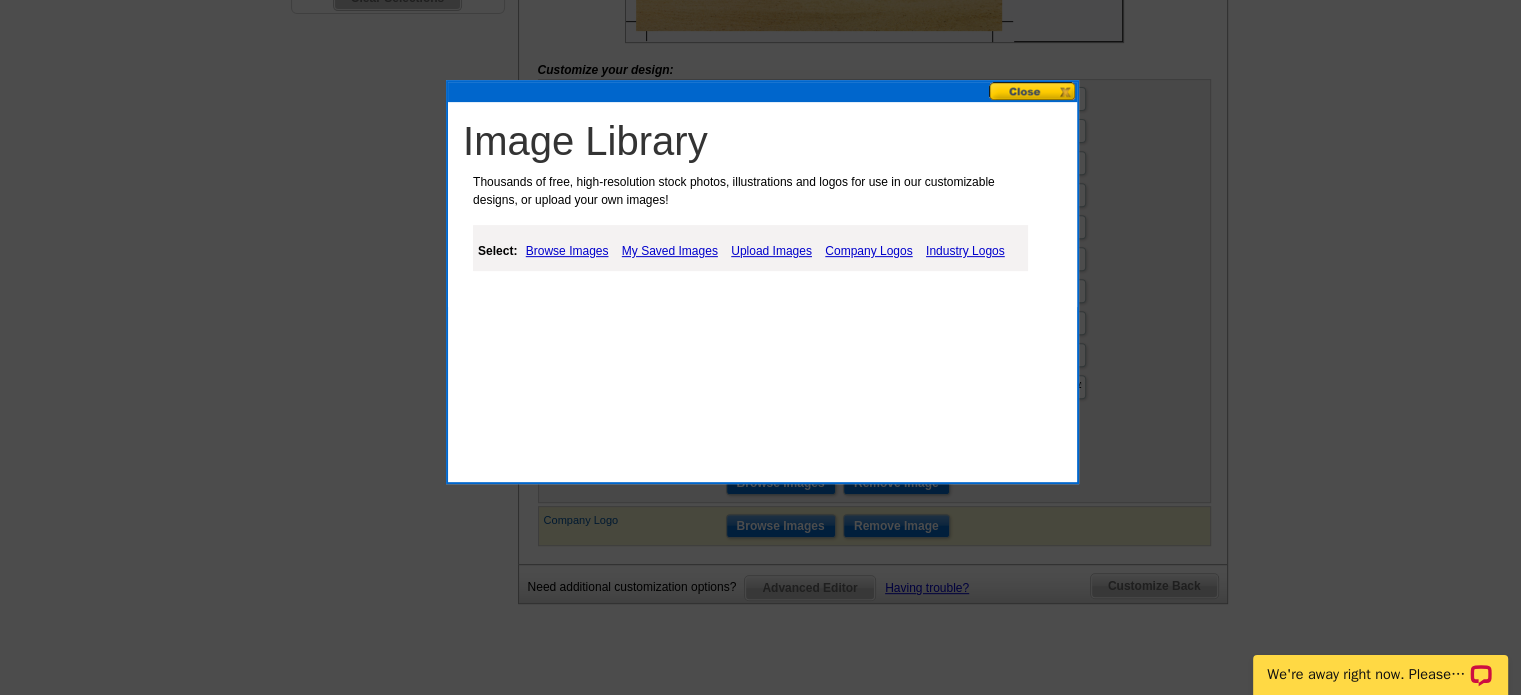 click on "Upload Images" at bounding box center [771, 251] 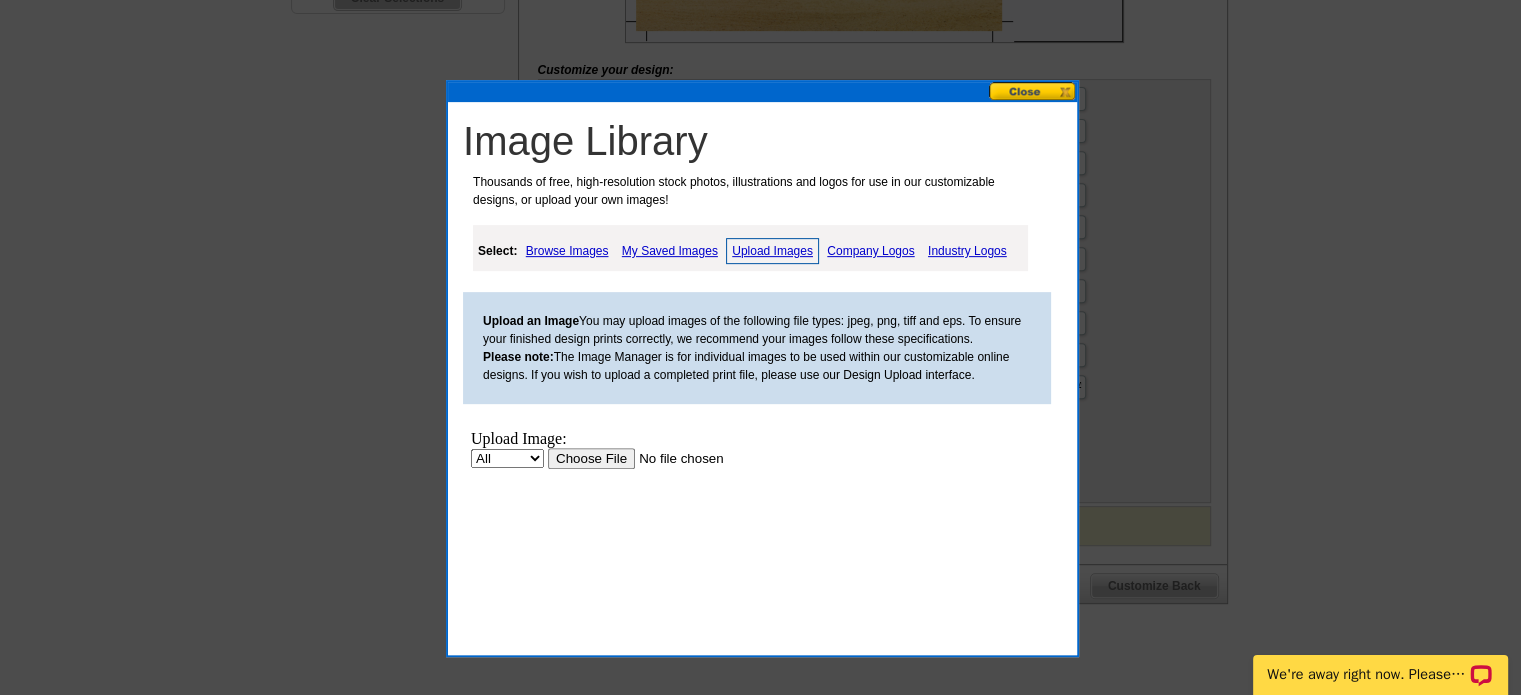 scroll, scrollTop: 0, scrollLeft: 0, axis: both 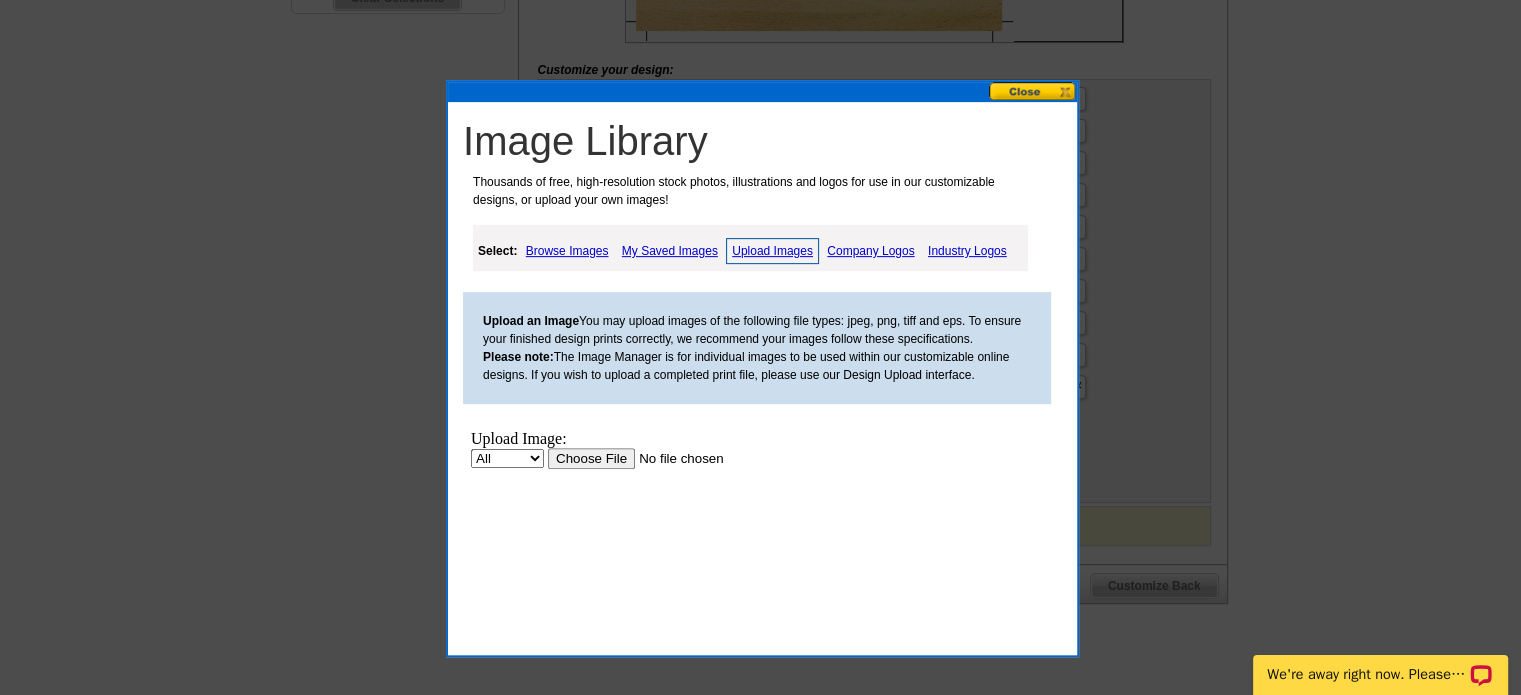 click at bounding box center (674, 458) 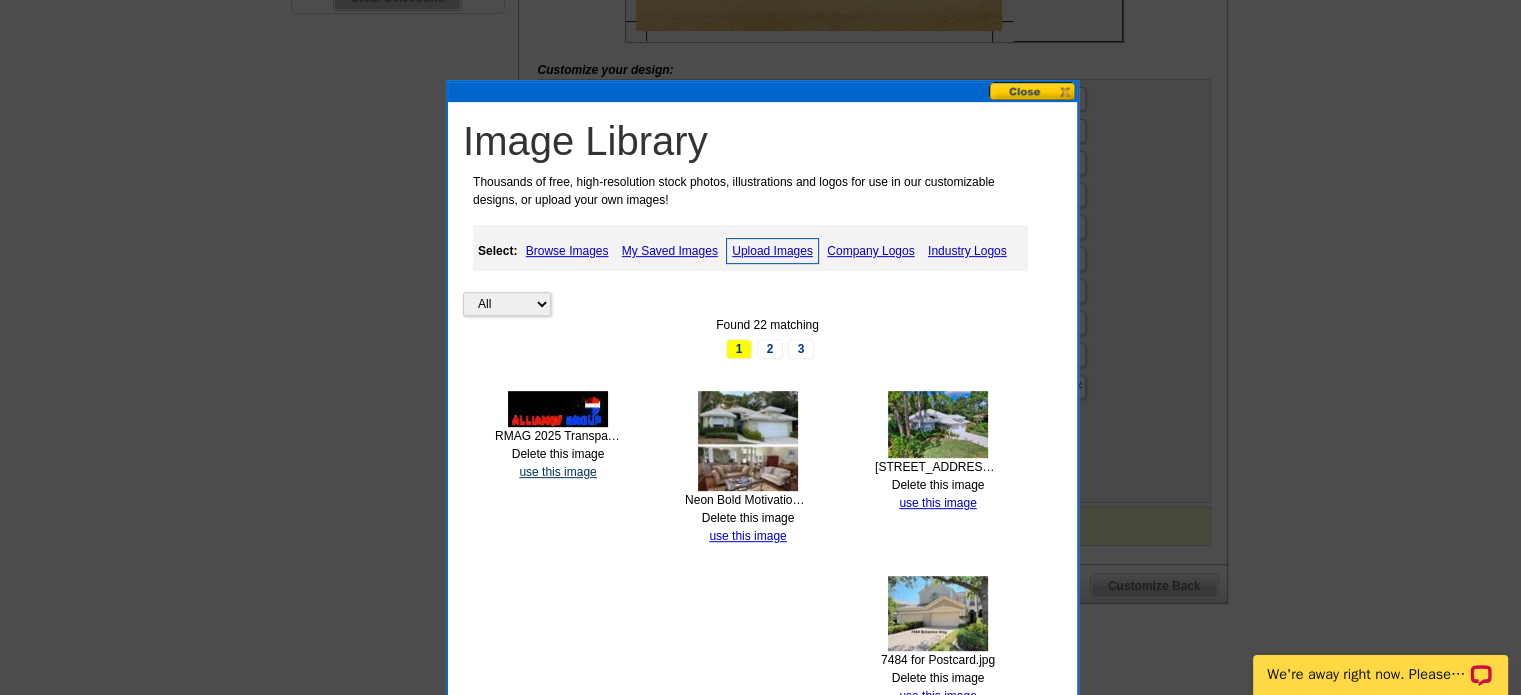 click on "use this image" at bounding box center (557, 472) 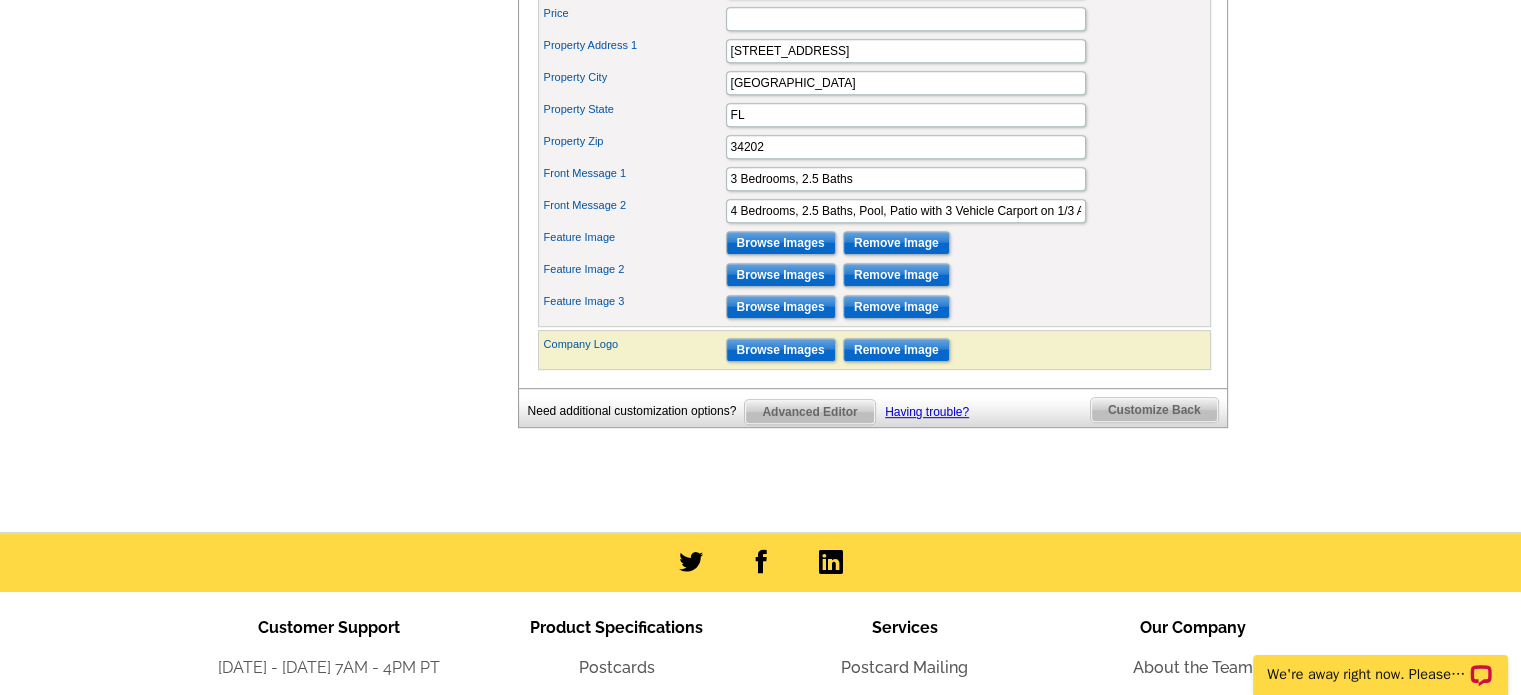 scroll, scrollTop: 1000, scrollLeft: 0, axis: vertical 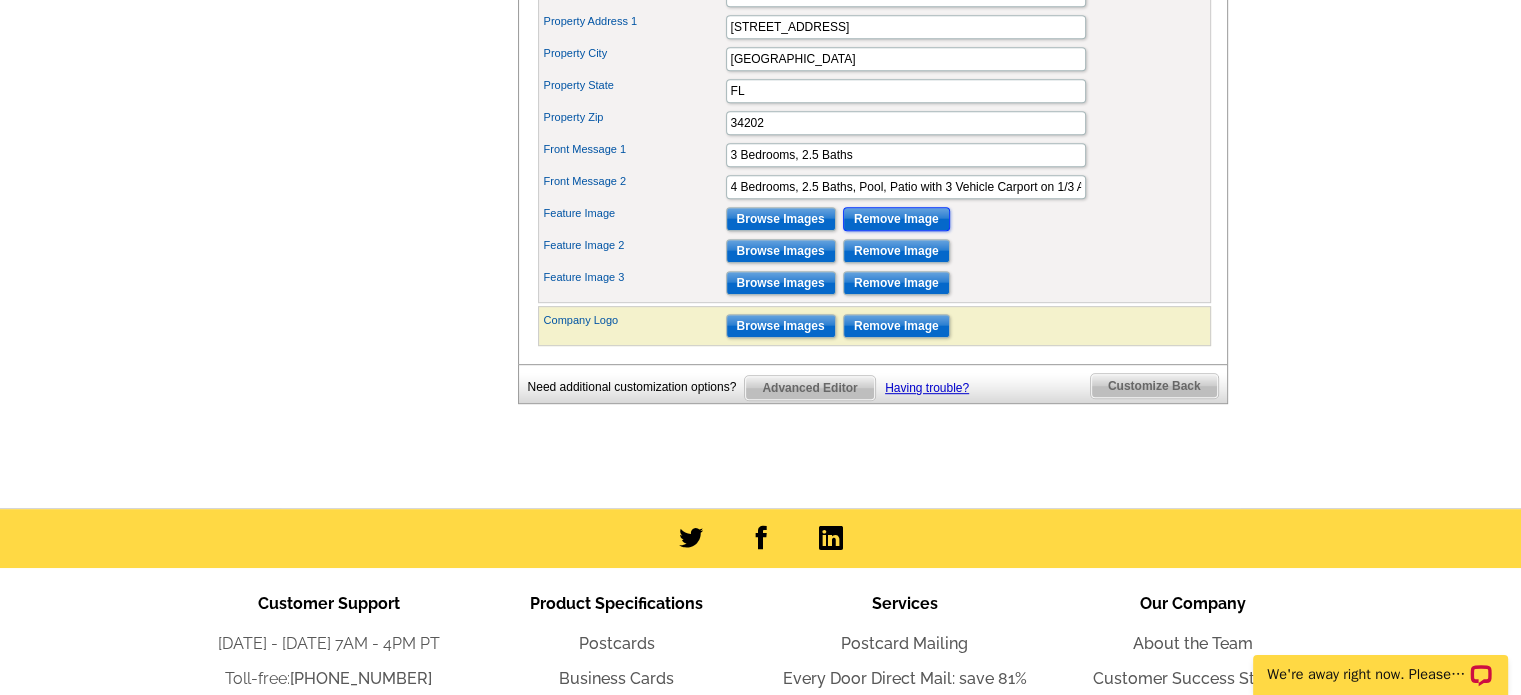 click on "Remove Image" at bounding box center [896, 219] 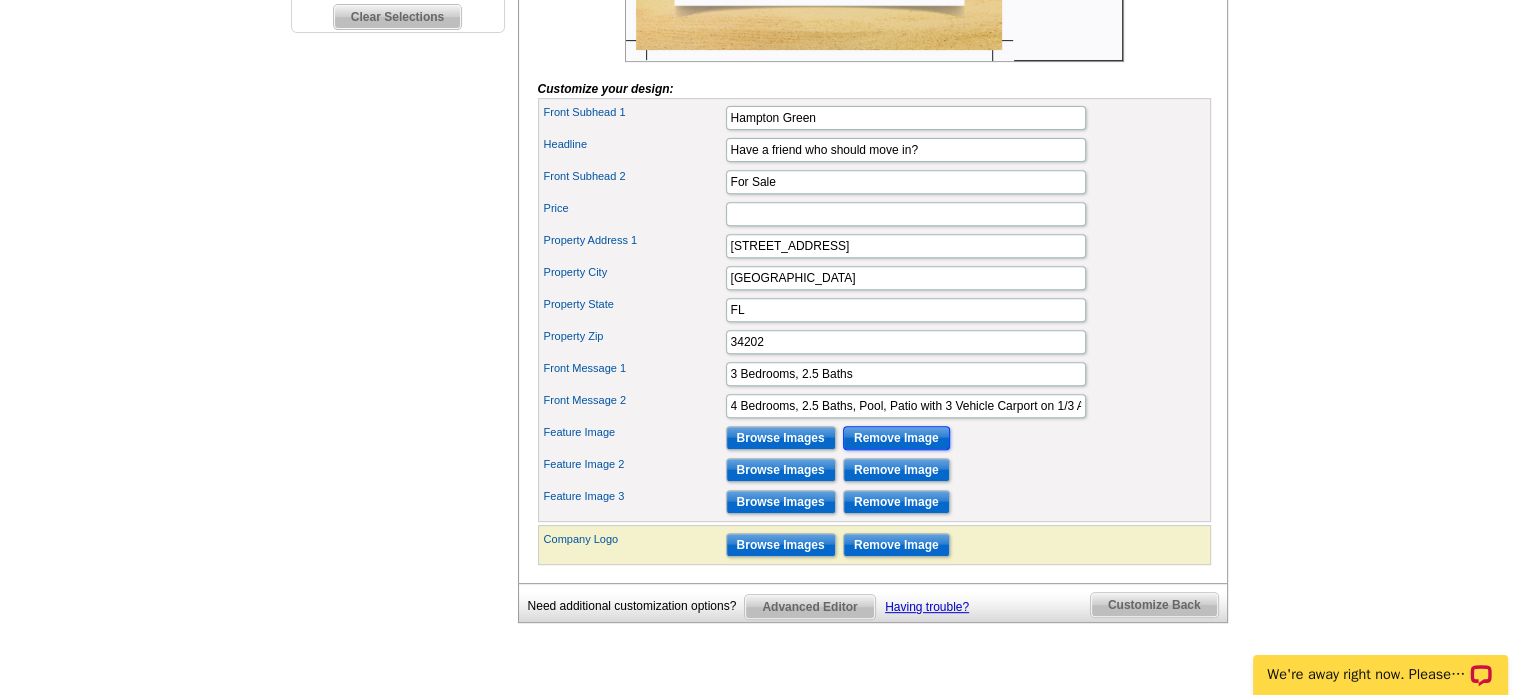 scroll, scrollTop: 900, scrollLeft: 0, axis: vertical 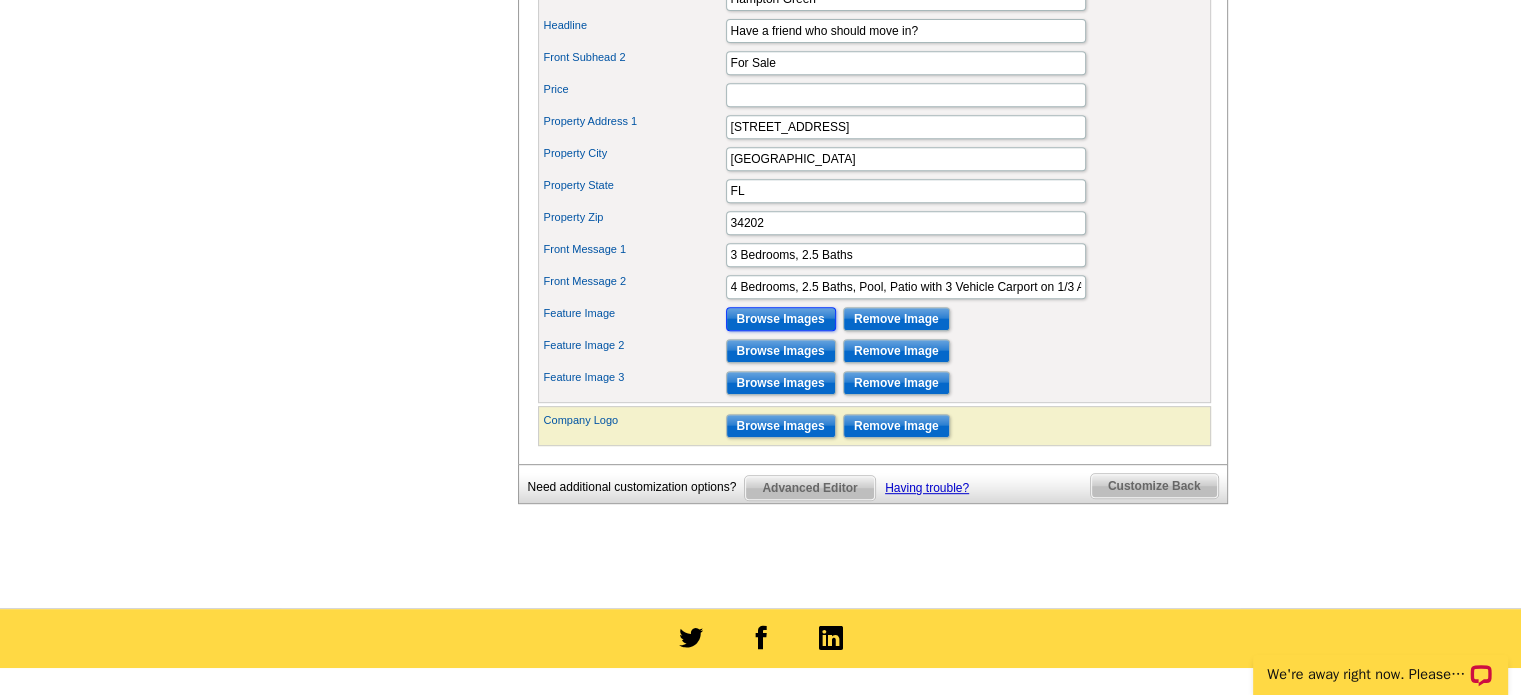 click on "Browse Images" at bounding box center [781, 319] 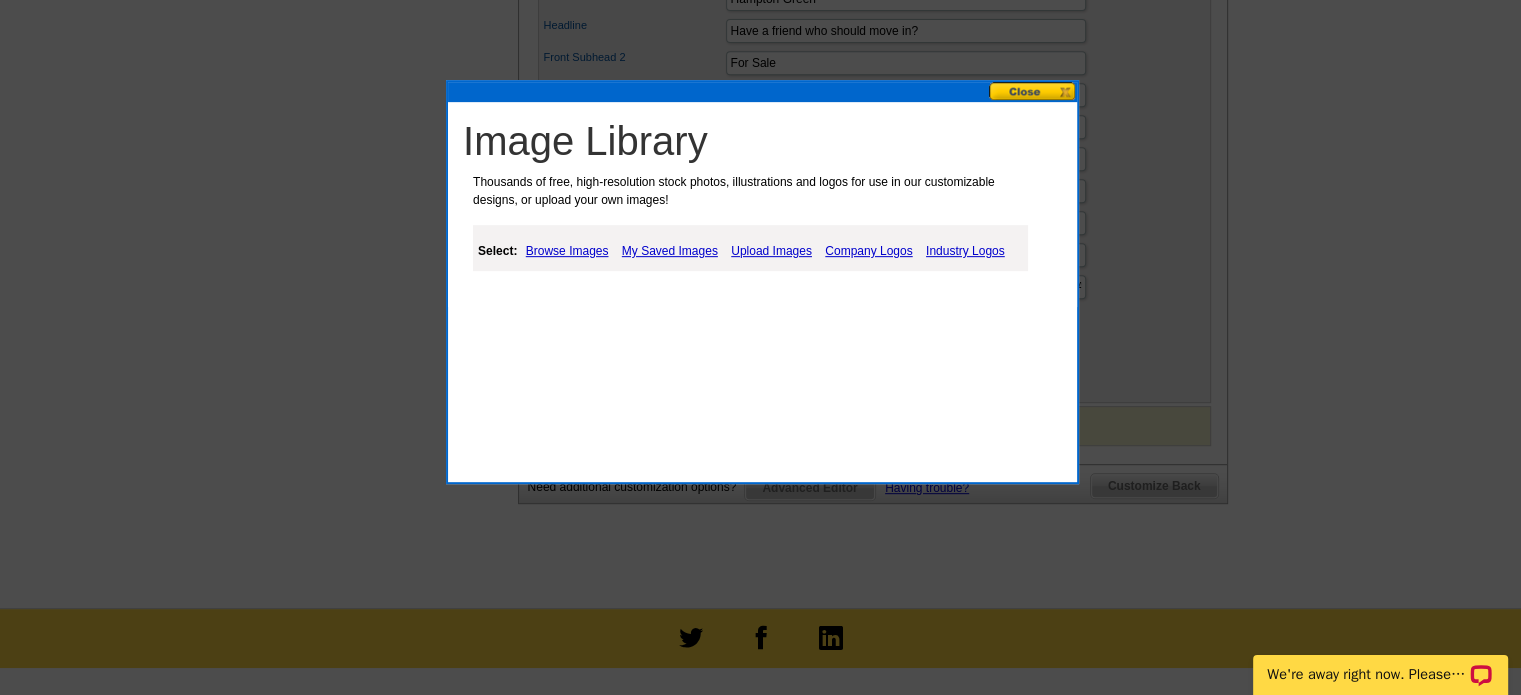 click on "My Saved Images" at bounding box center [670, 251] 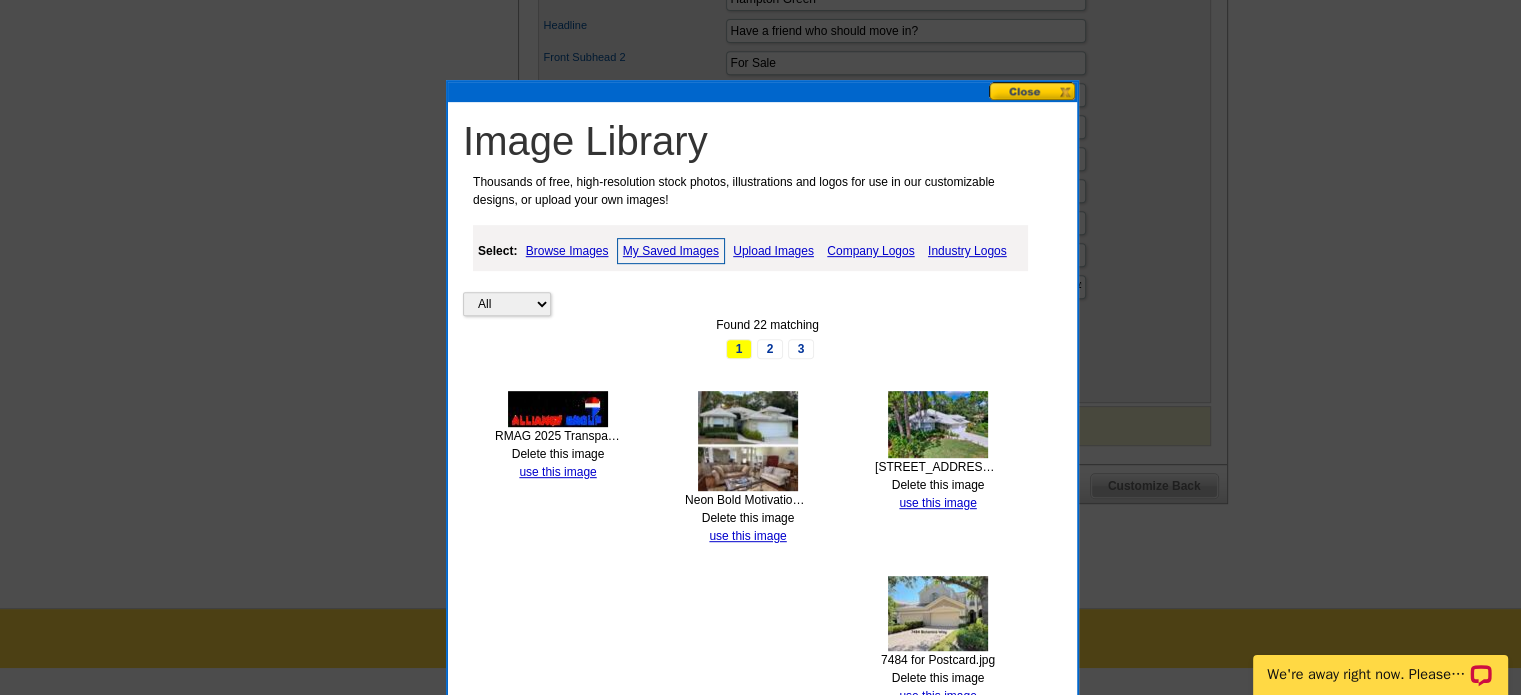 drag, startPoint x: 588, startPoint y: 398, endPoint x: 922, endPoint y: 315, distance: 344.1584 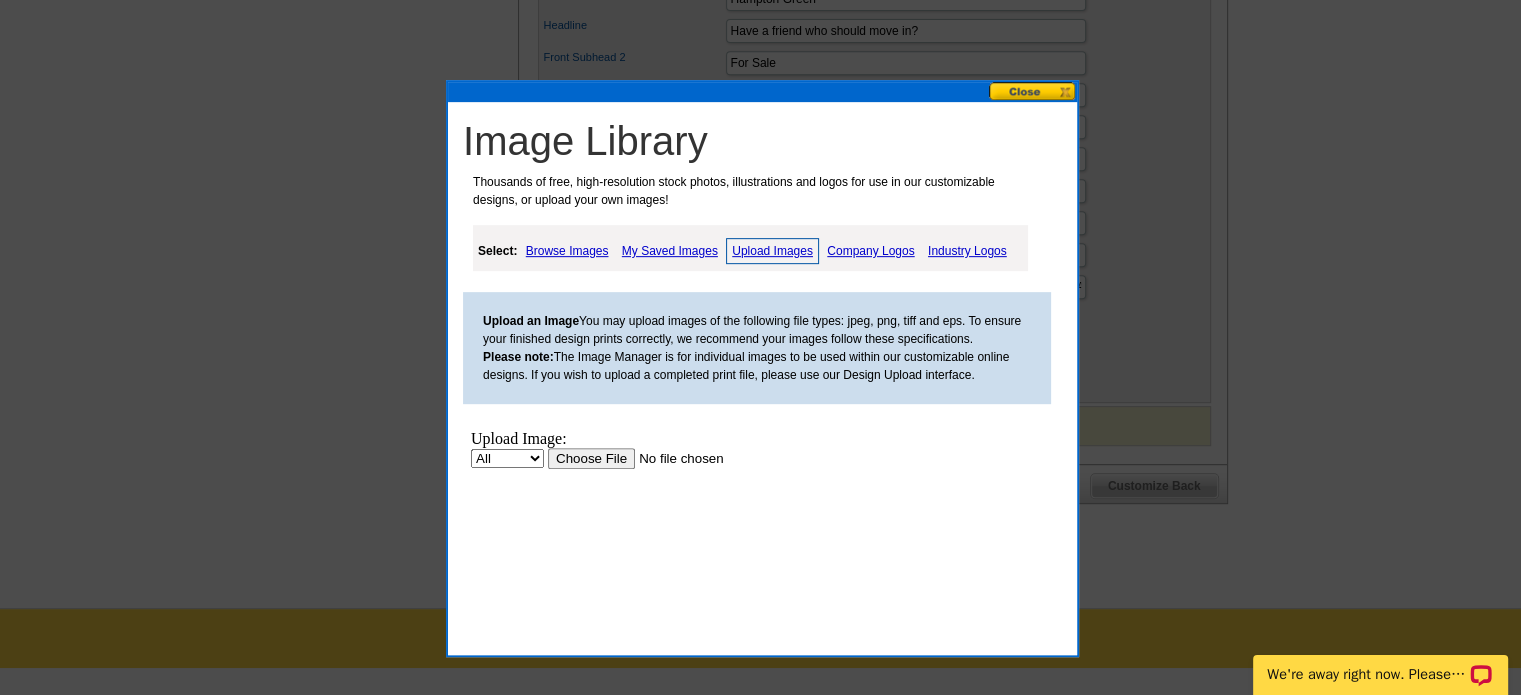 scroll, scrollTop: 0, scrollLeft: 0, axis: both 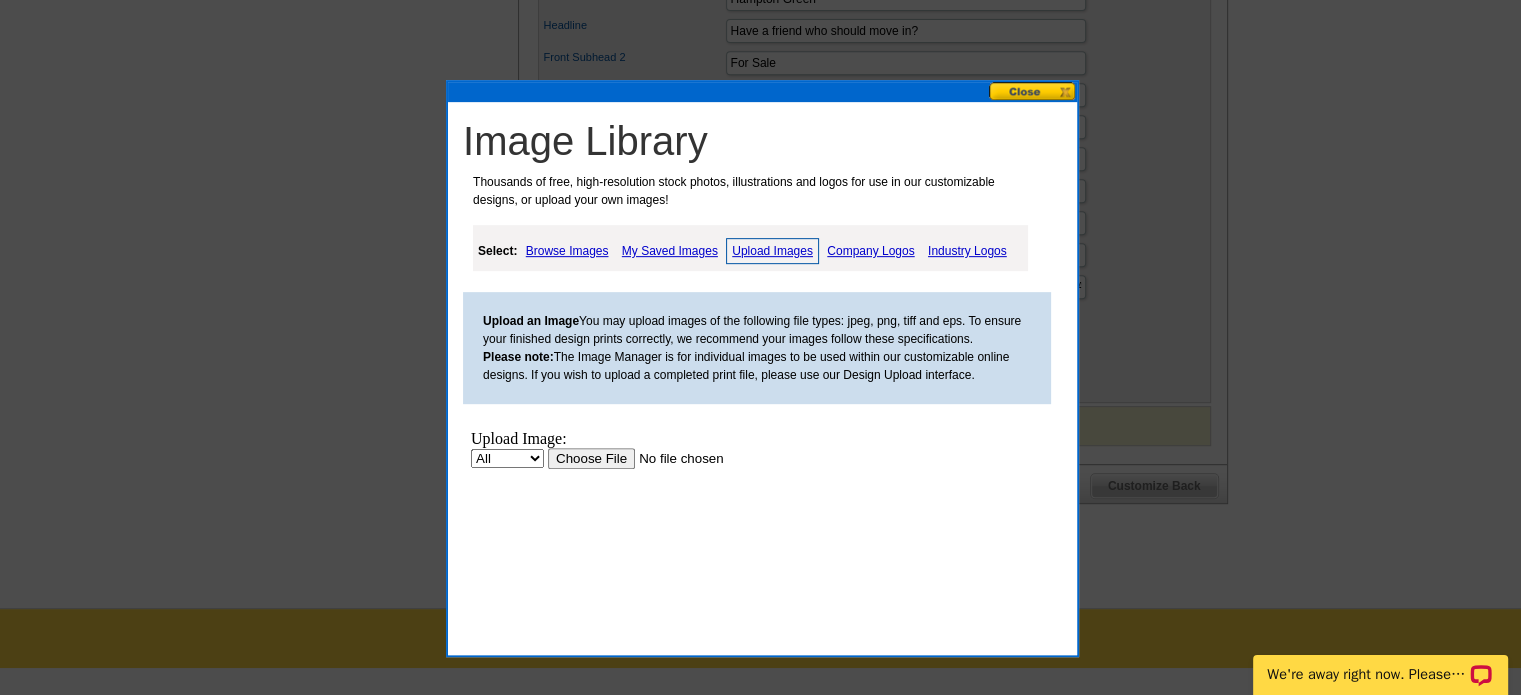 click at bounding box center (674, 458) 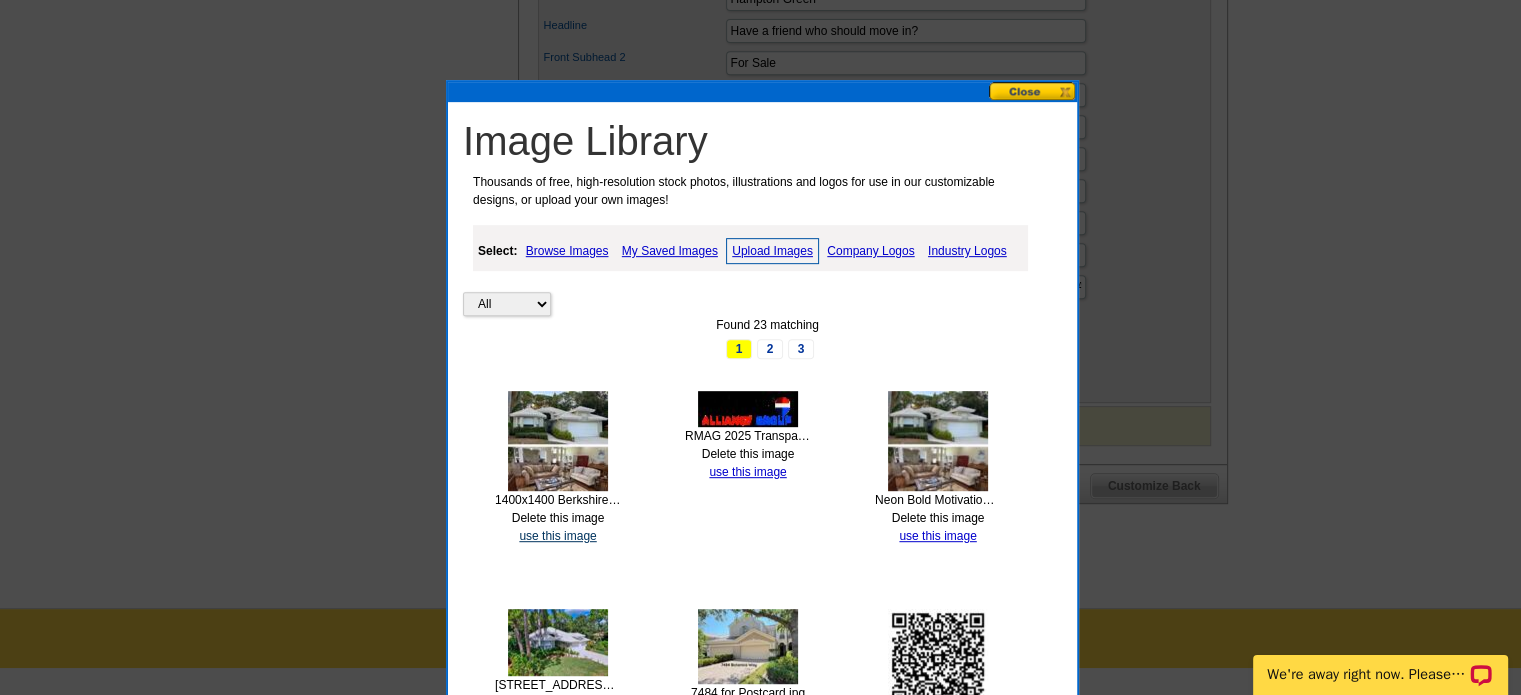 click on "use this image" at bounding box center (557, 536) 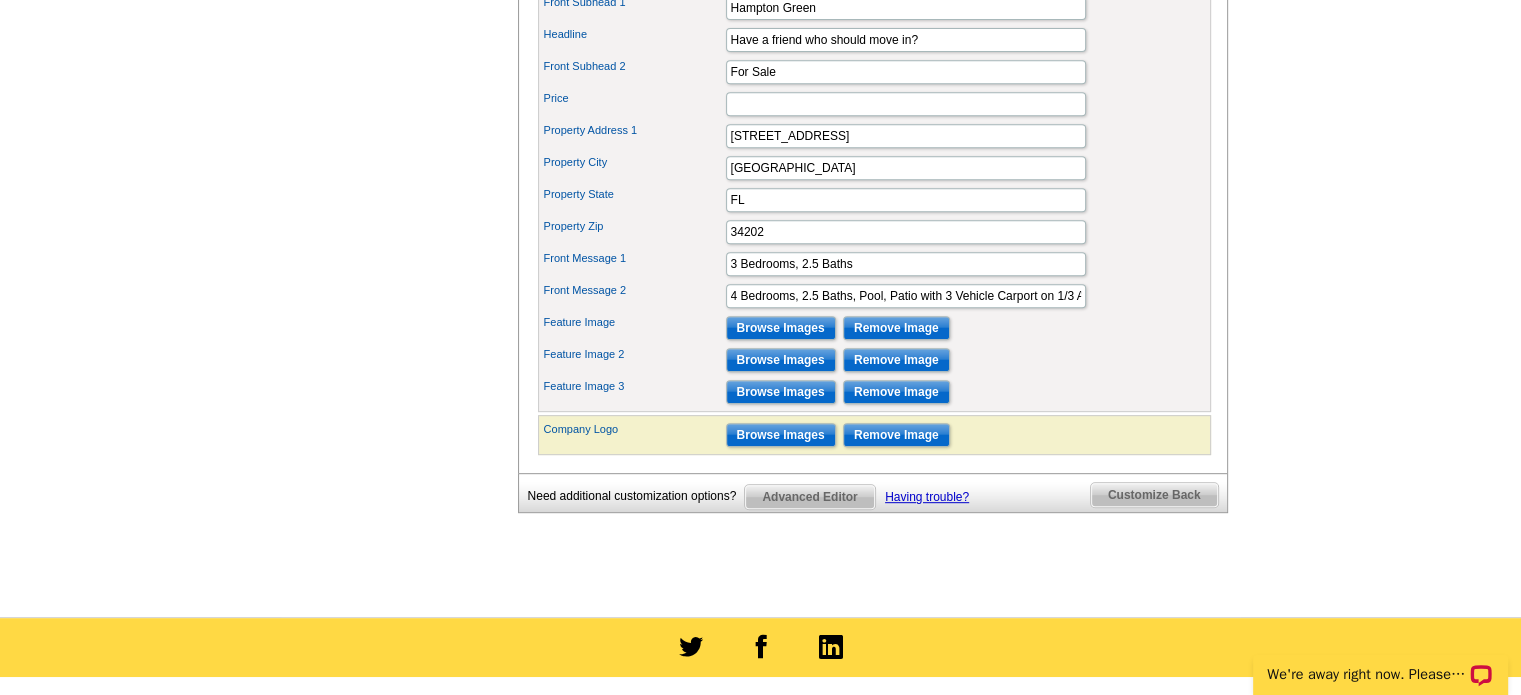 scroll, scrollTop: 900, scrollLeft: 0, axis: vertical 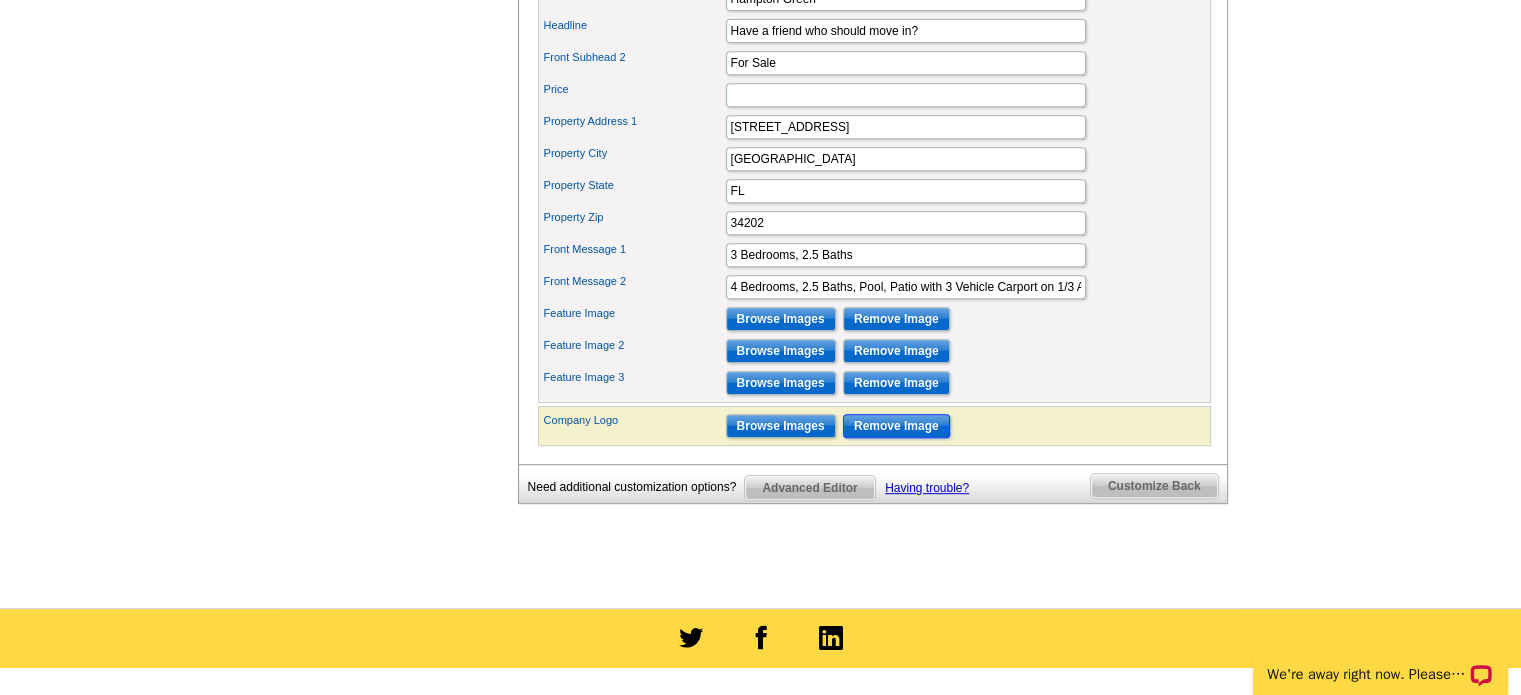 click on "Remove Image" at bounding box center (896, 426) 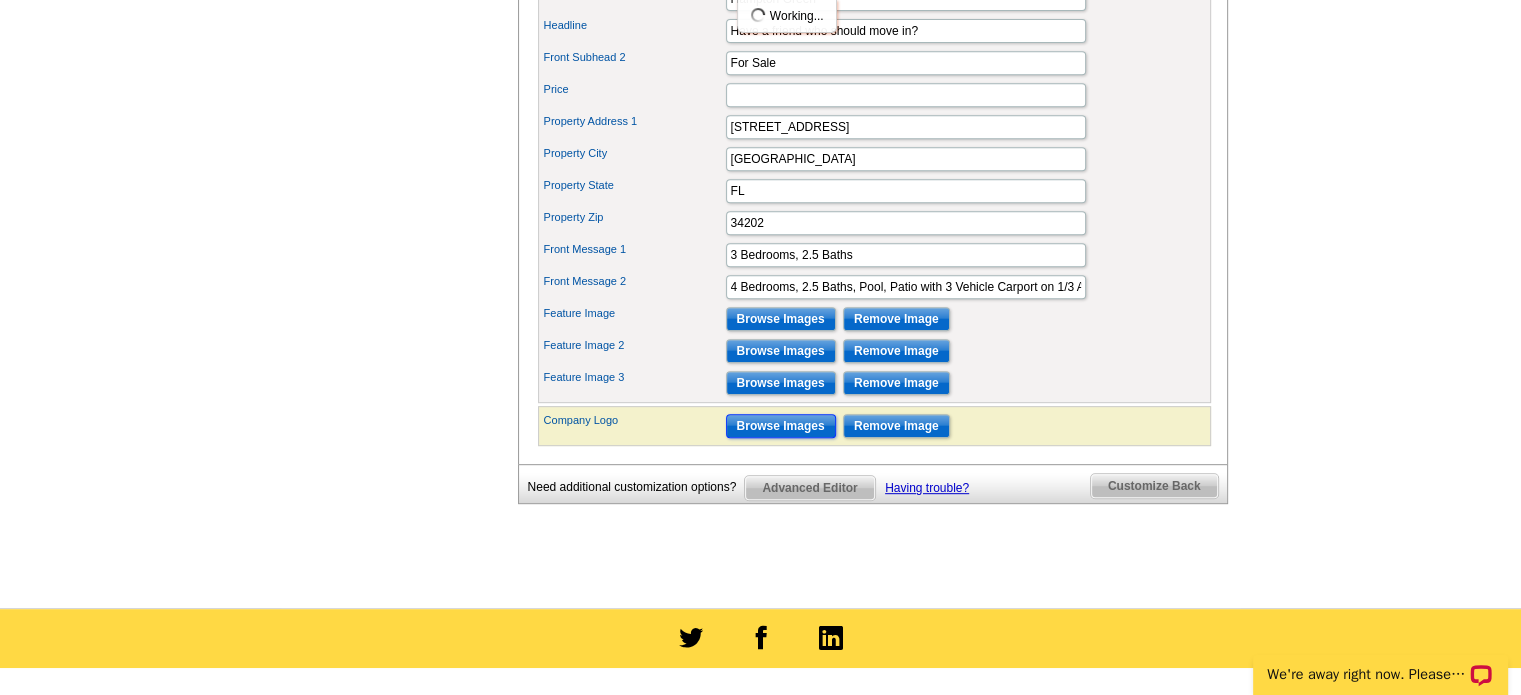click on "Browse Images" at bounding box center (781, 426) 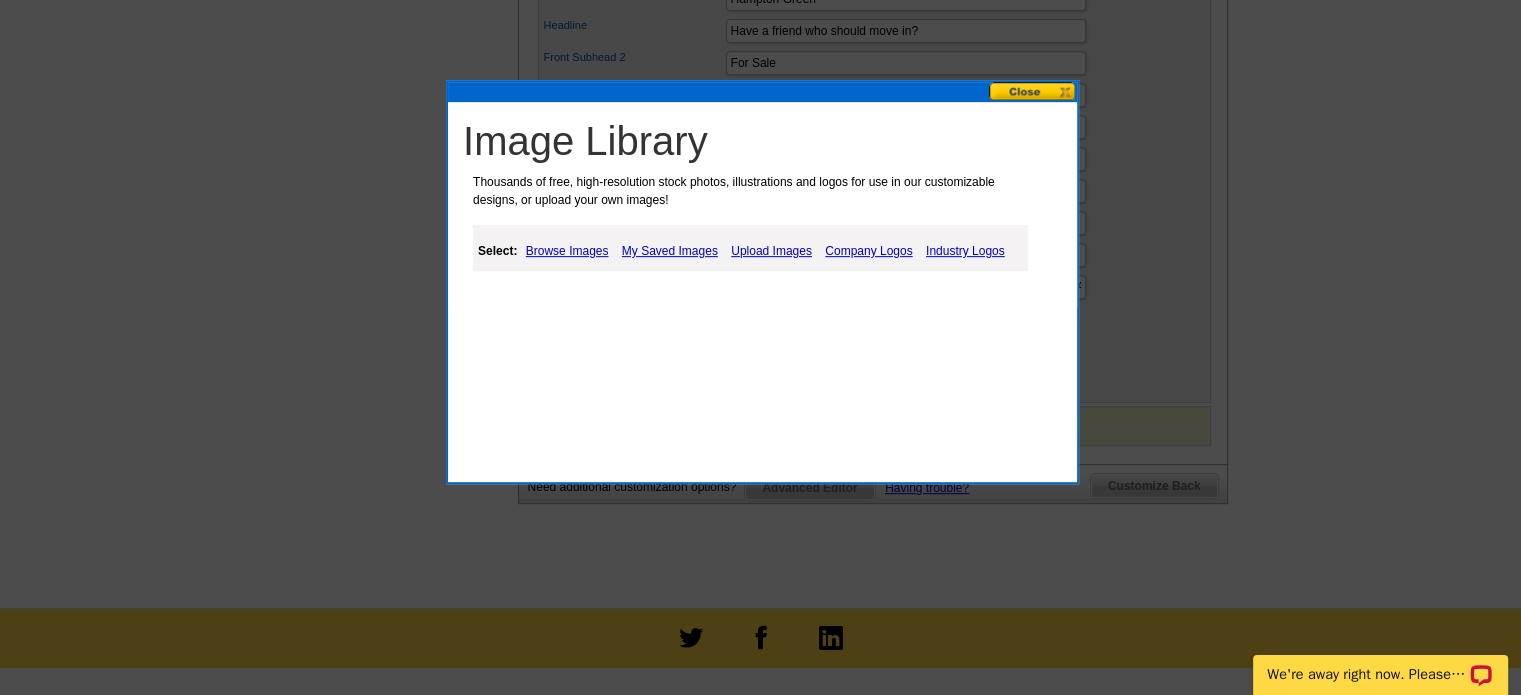 click on "Upload Images" at bounding box center [771, 251] 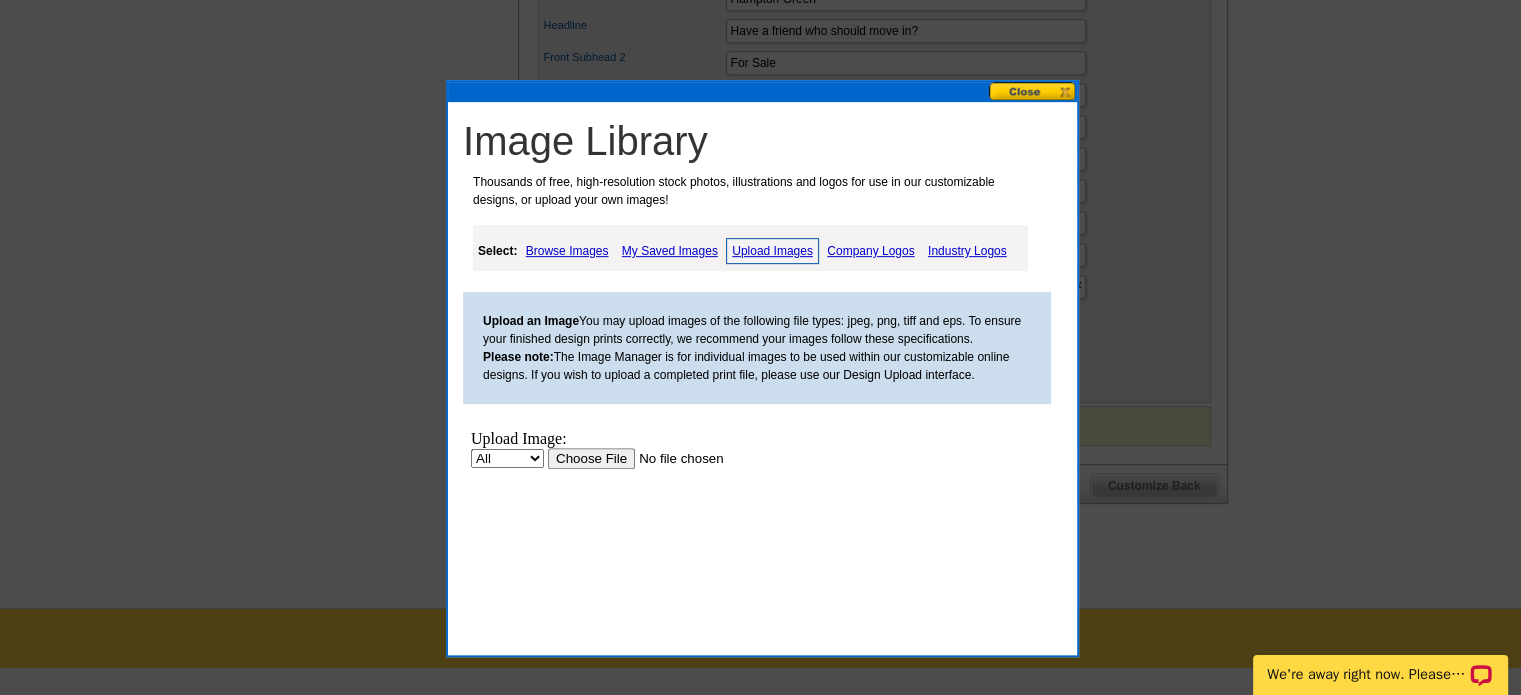 scroll, scrollTop: 0, scrollLeft: 0, axis: both 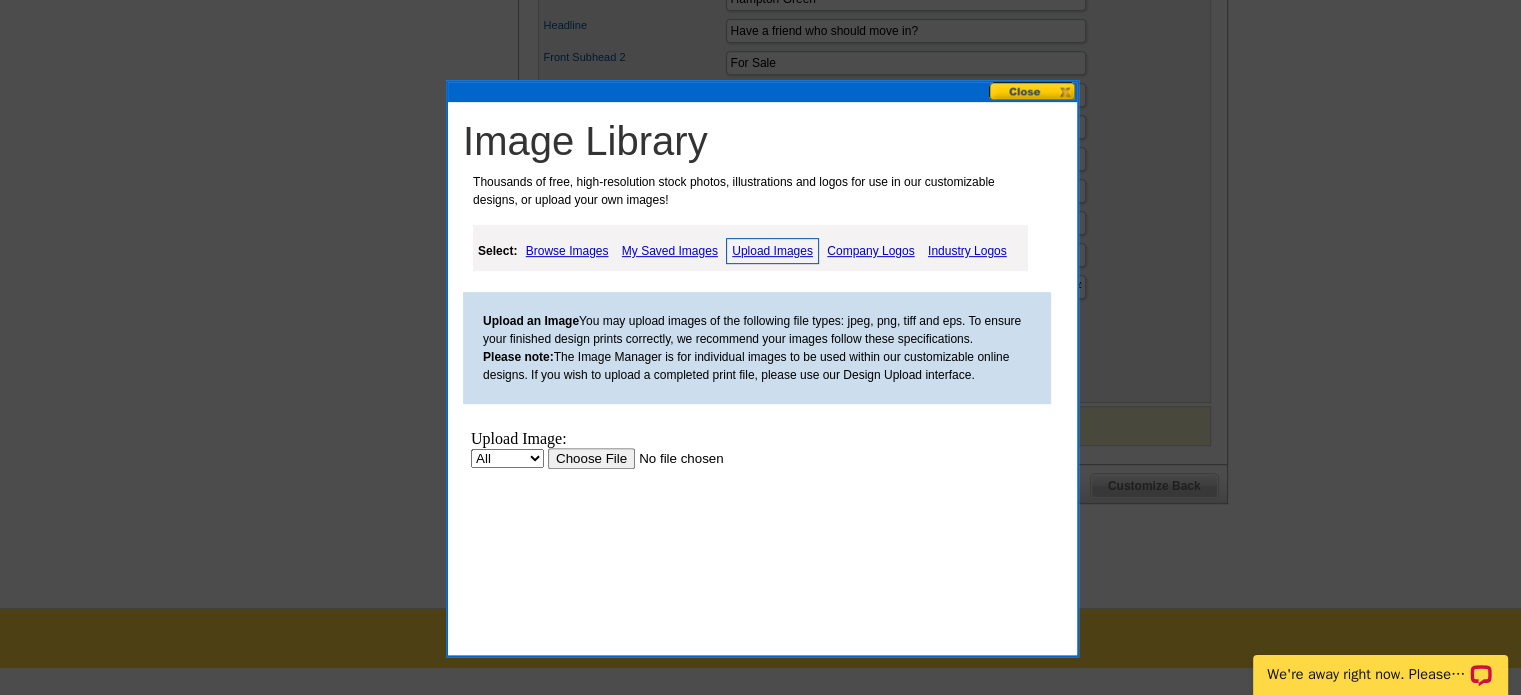 click on "Upload Images" at bounding box center [772, 251] 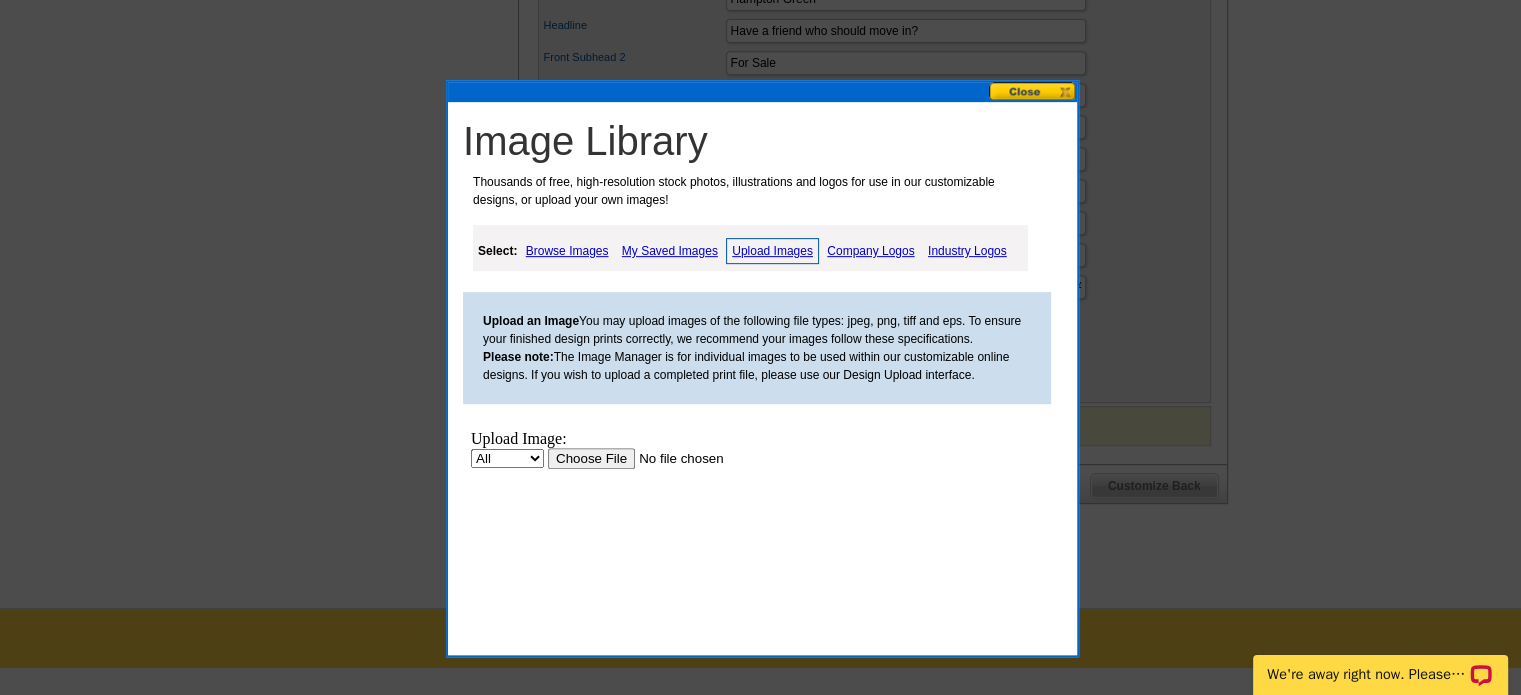 scroll, scrollTop: 0, scrollLeft: 0, axis: both 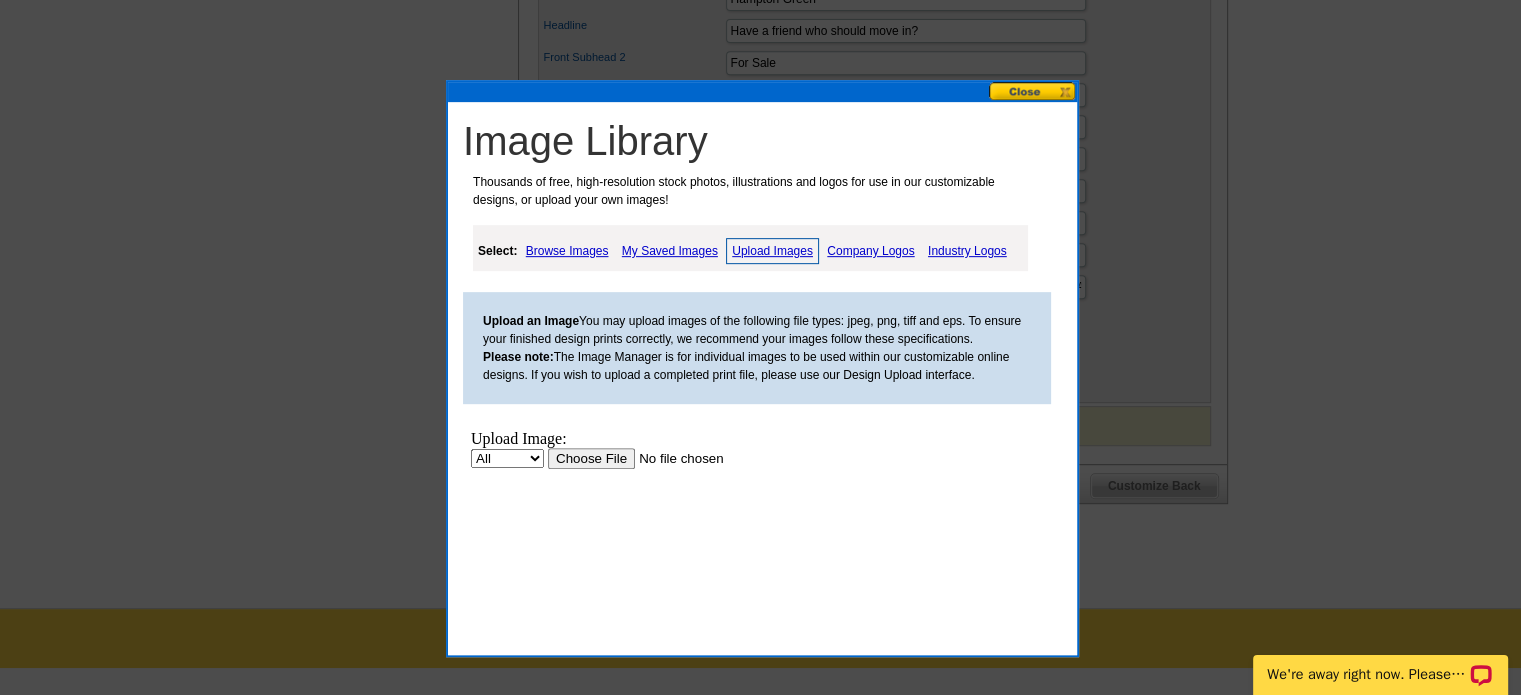 click at bounding box center (674, 458) 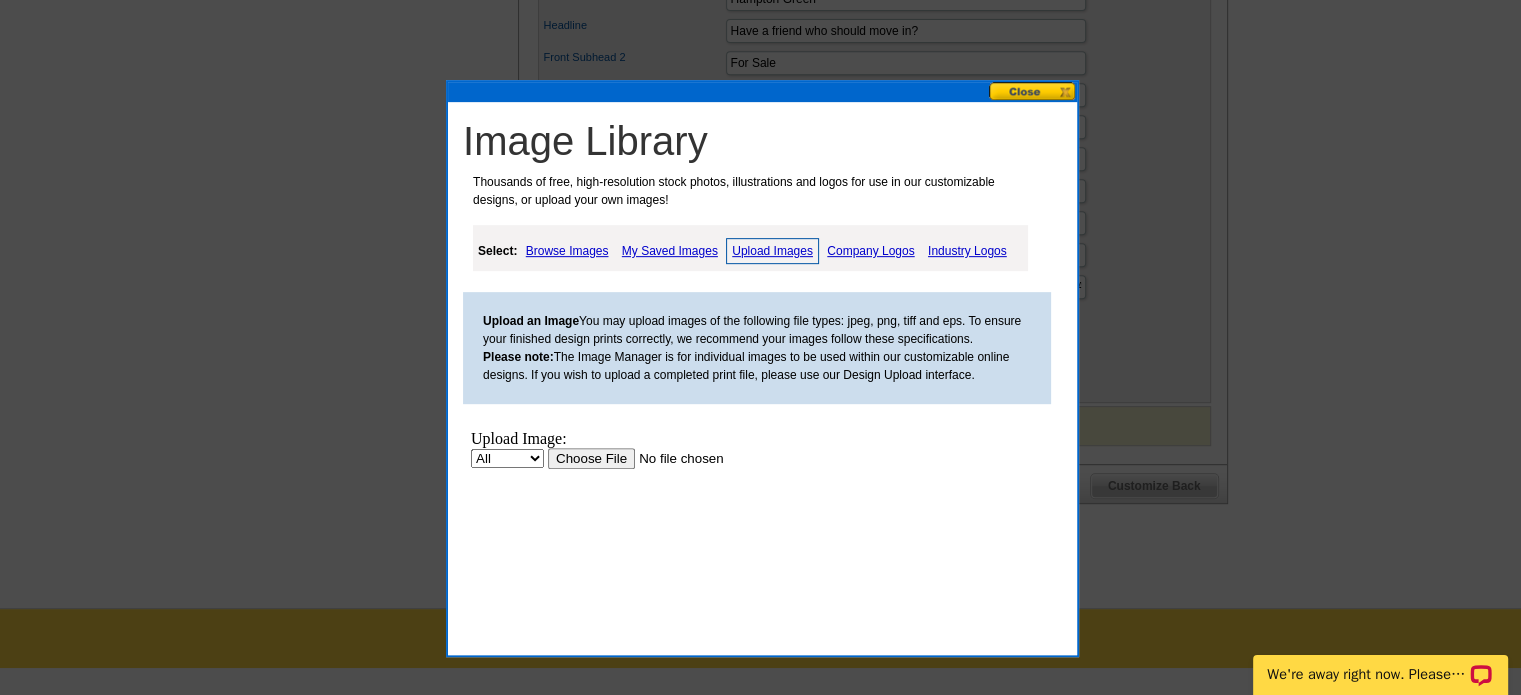 scroll, scrollTop: 0, scrollLeft: 0, axis: both 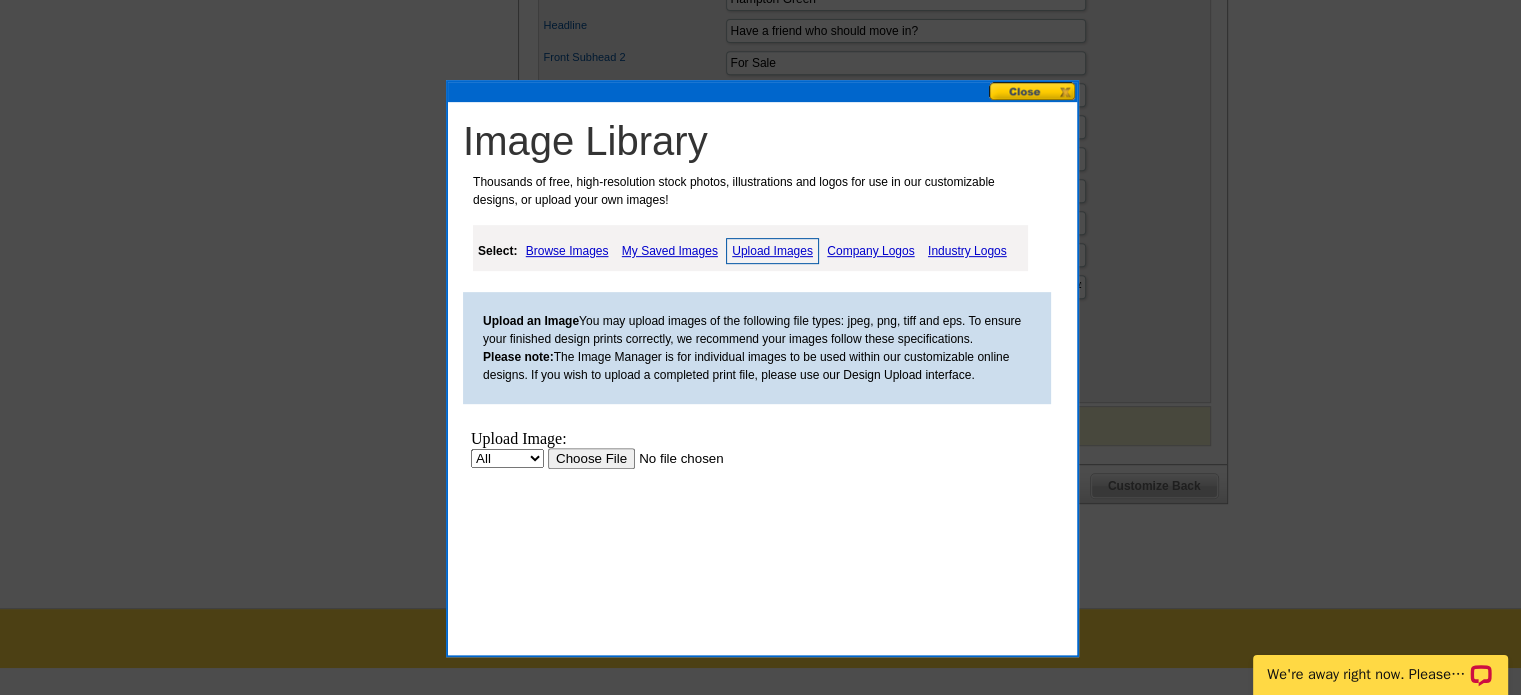click at bounding box center (674, 458) 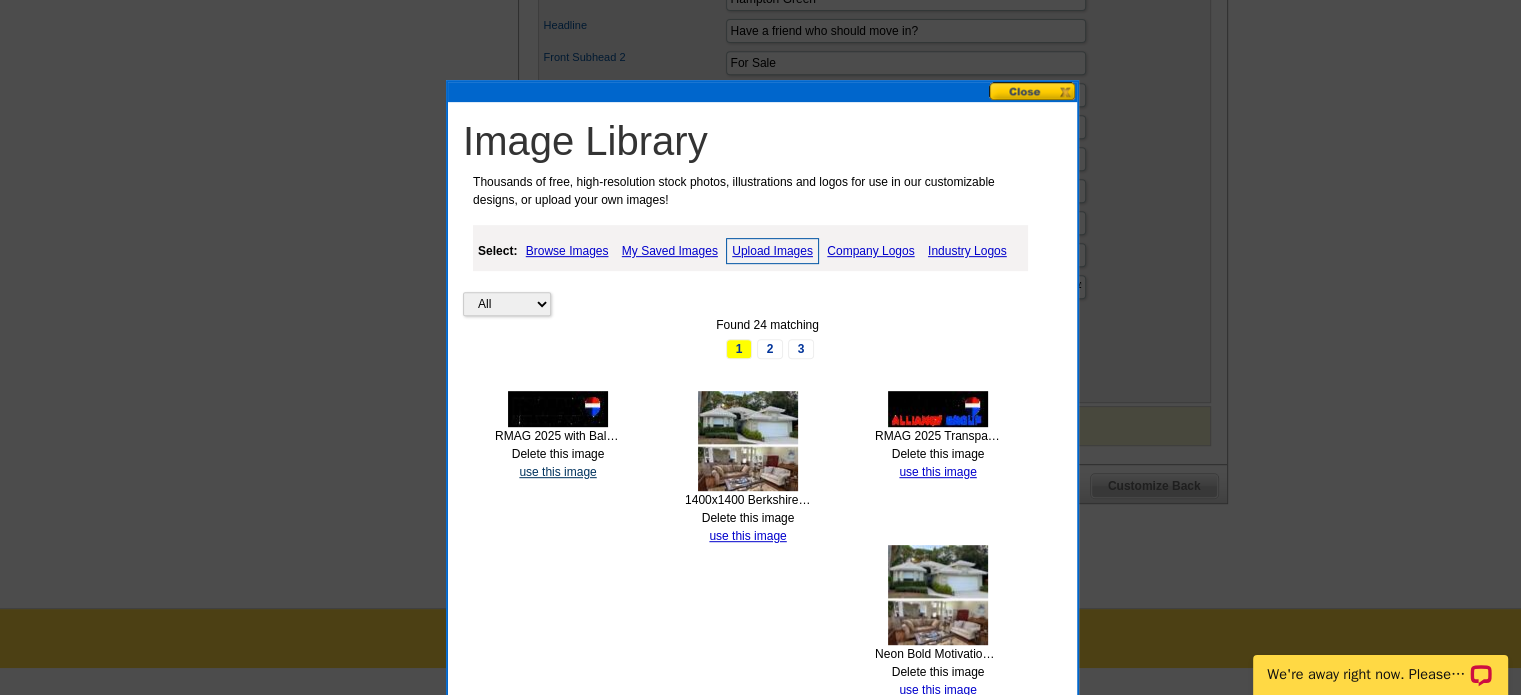 click on "use this image" at bounding box center [557, 472] 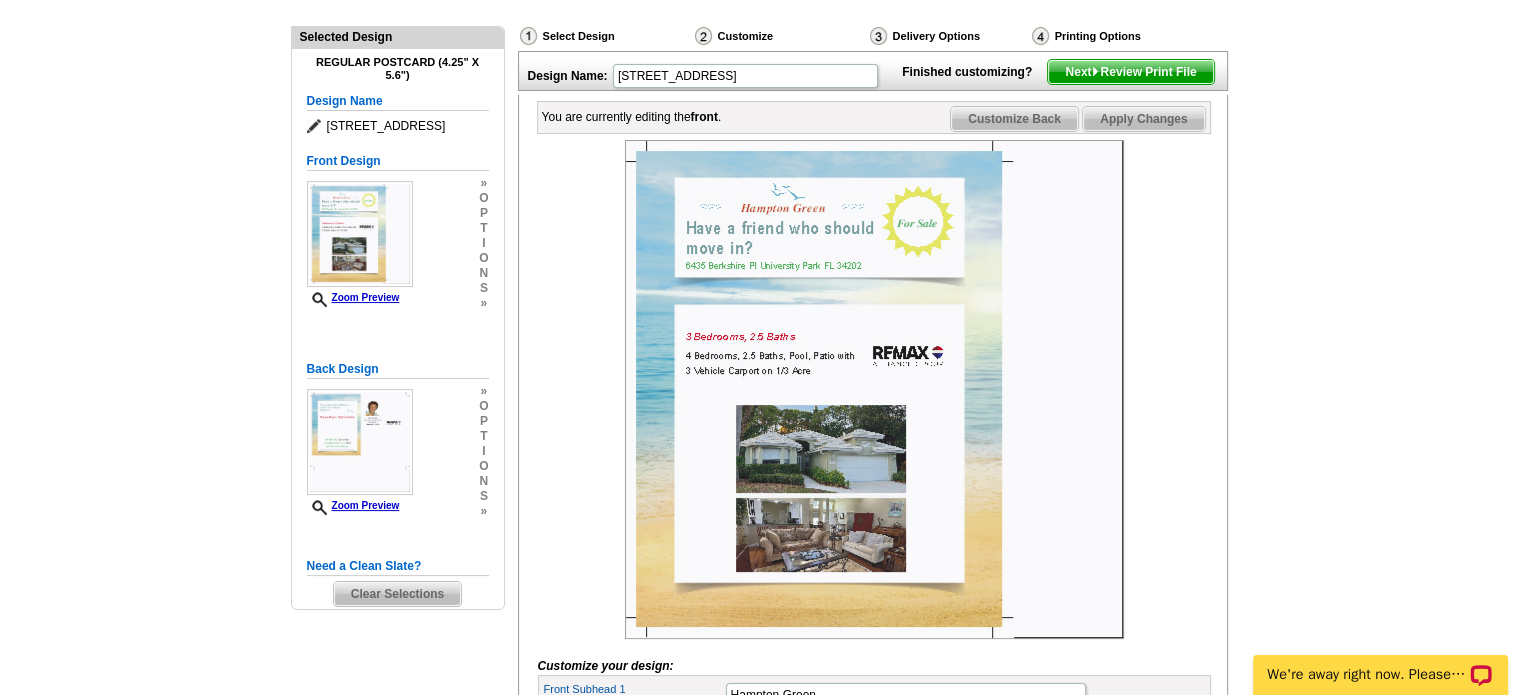 scroll, scrollTop: 200, scrollLeft: 0, axis: vertical 